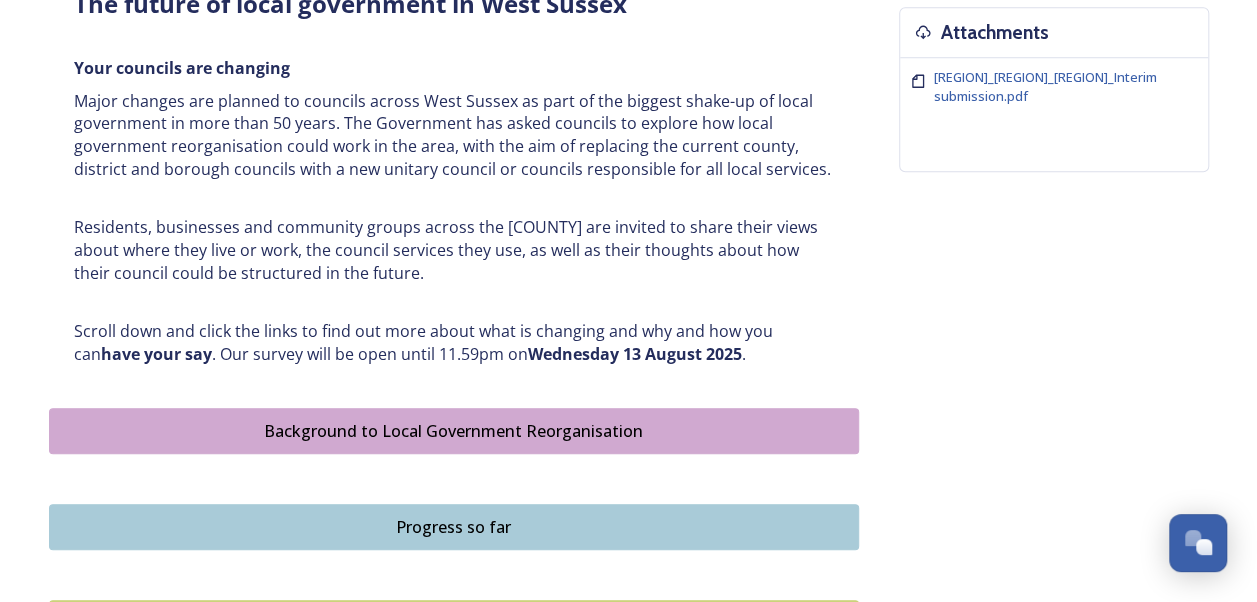 scroll, scrollTop: 900, scrollLeft: 0, axis: vertical 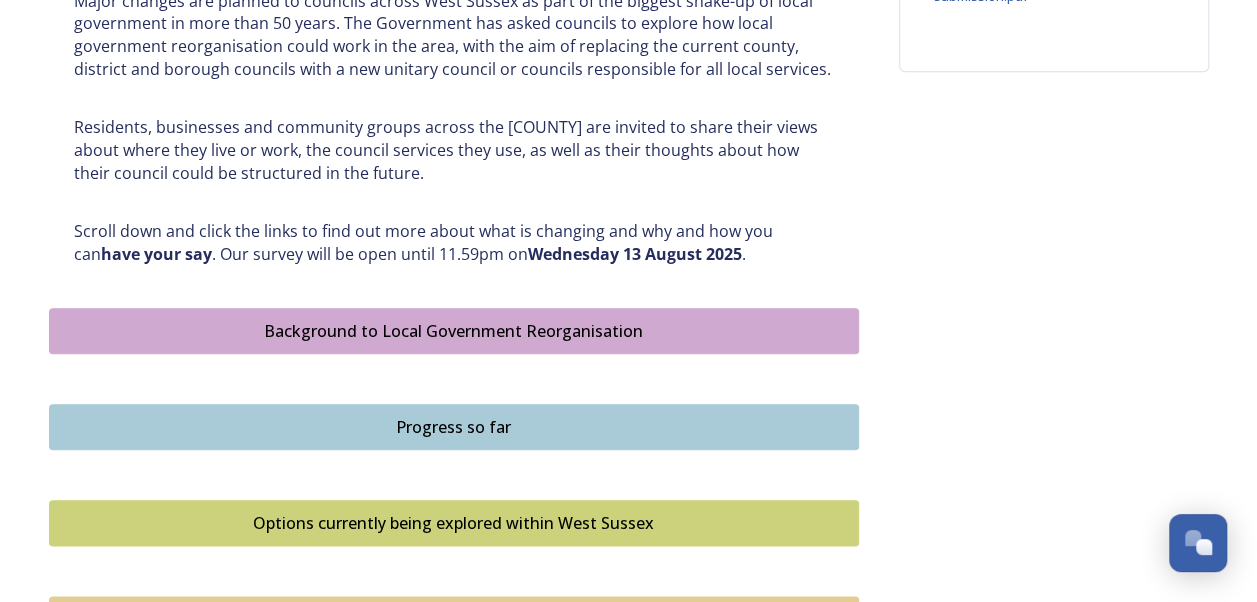 click on "Background to Local Government Reorganisation" at bounding box center (454, 331) 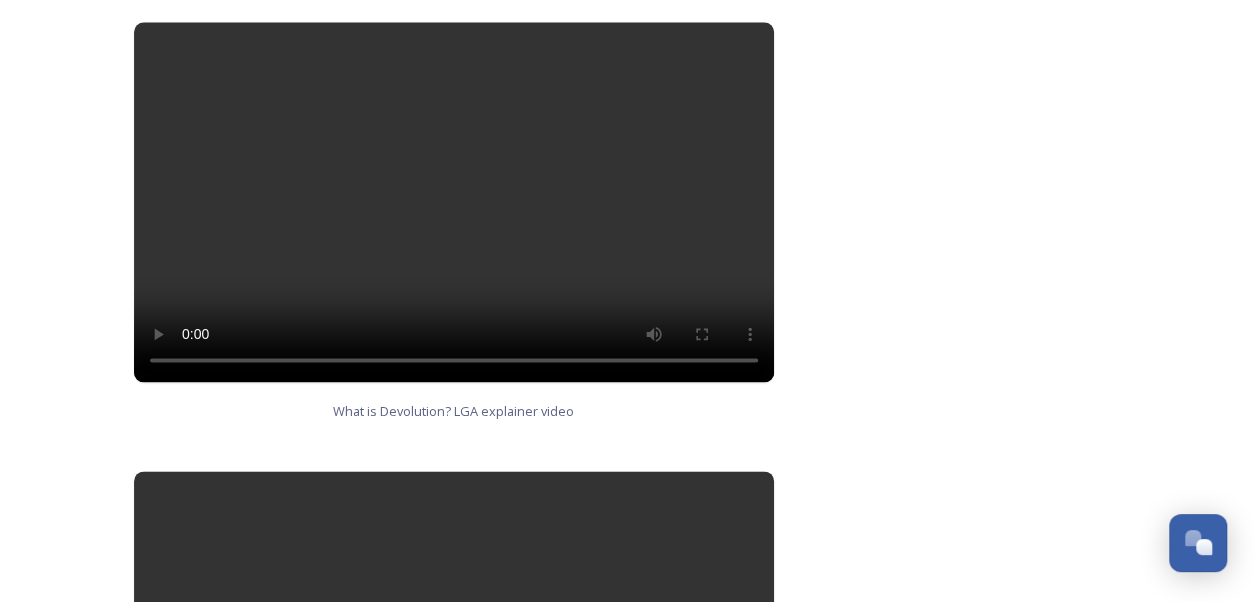 scroll, scrollTop: 1200, scrollLeft: 0, axis: vertical 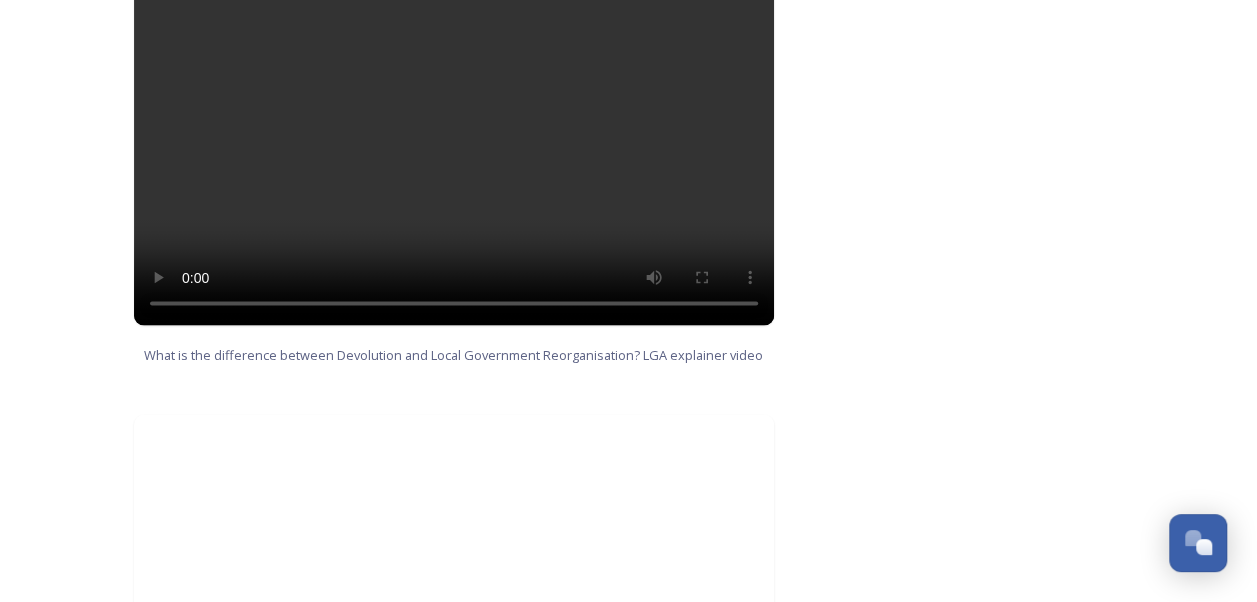 click at bounding box center (454, 145) 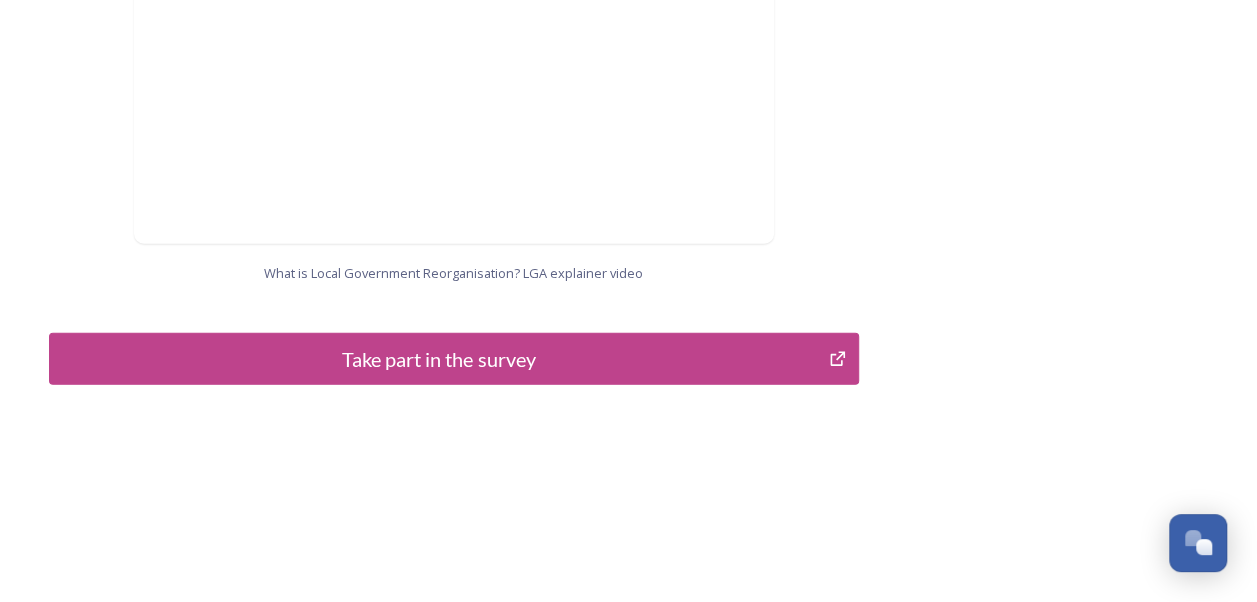 scroll, scrollTop: 2232, scrollLeft: 0, axis: vertical 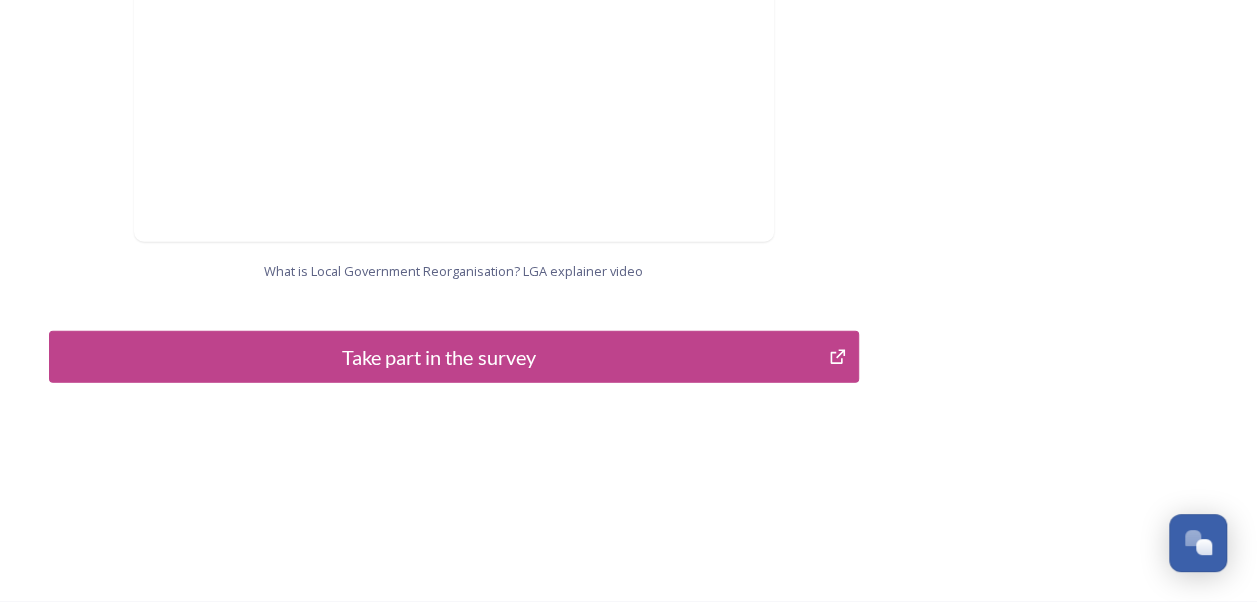 click on "Take part in the survey" at bounding box center [439, 357] 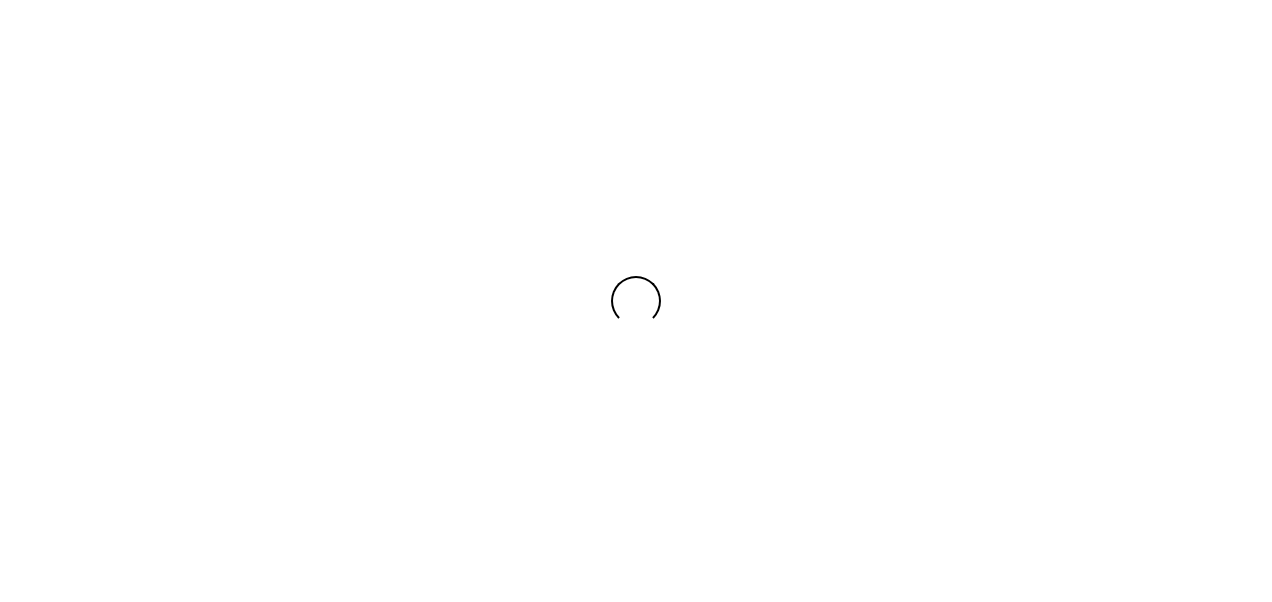 scroll, scrollTop: 0, scrollLeft: 0, axis: both 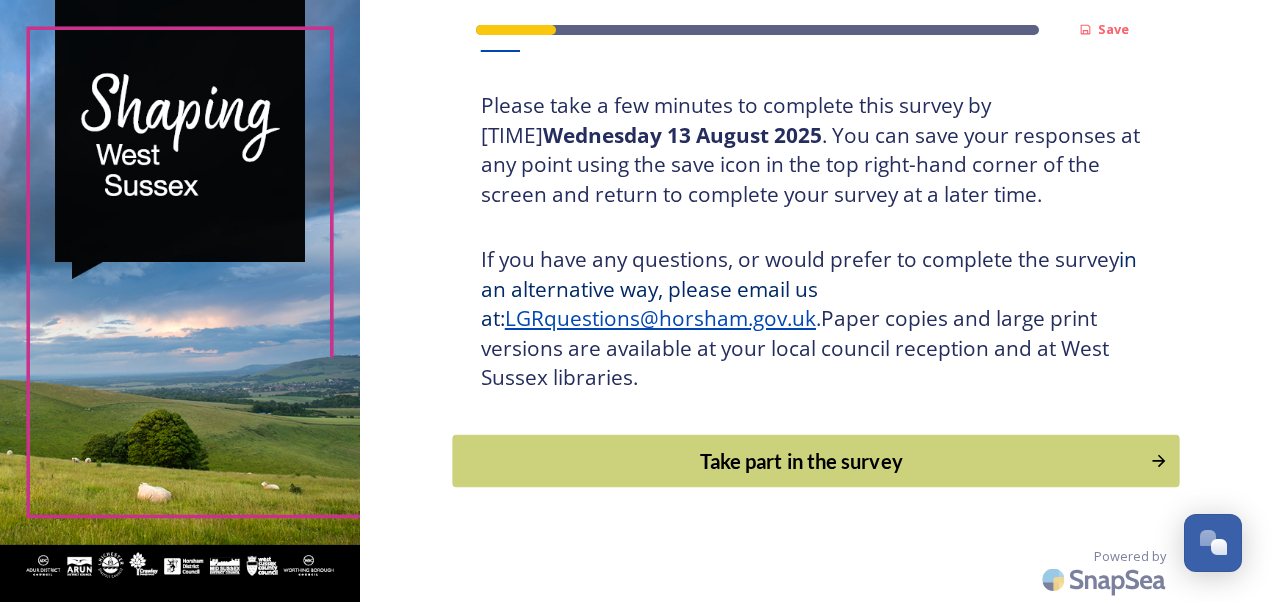 click on "Take part in the survey" at bounding box center (801, 461) 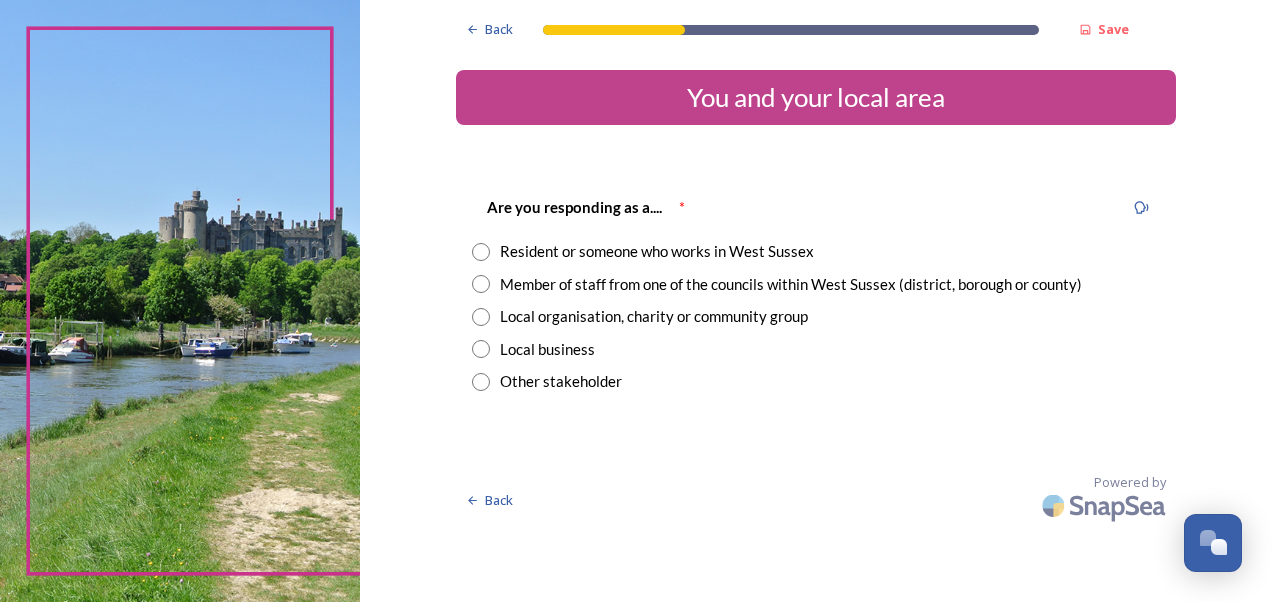click at bounding box center [481, 284] 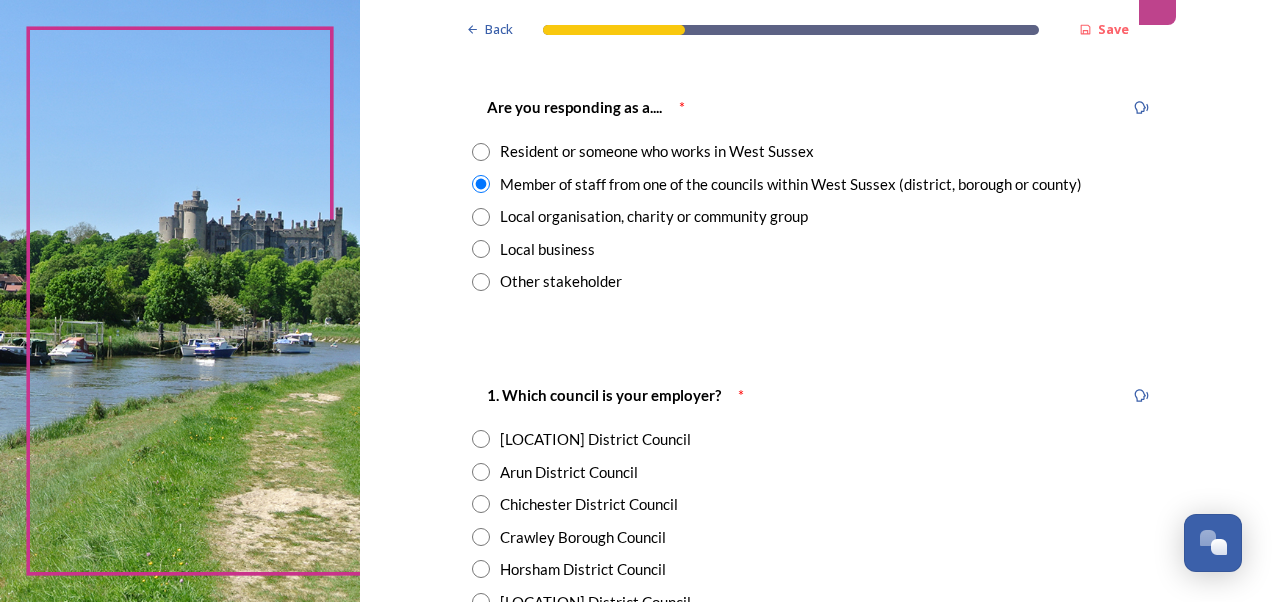 scroll, scrollTop: 400, scrollLeft: 0, axis: vertical 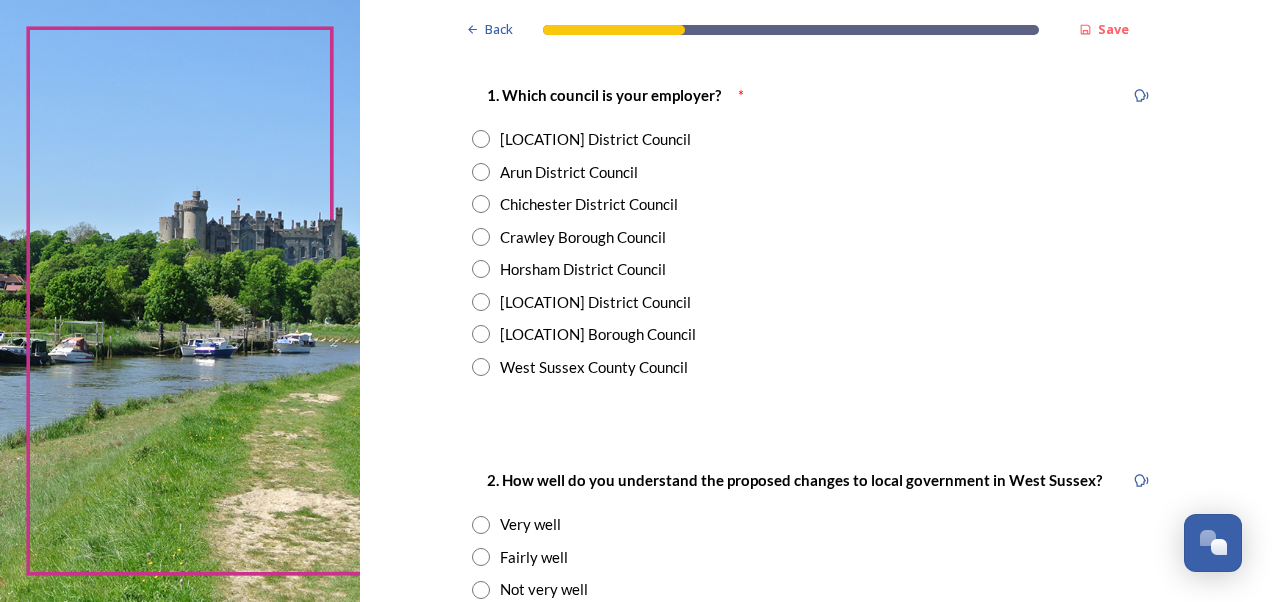 click at bounding box center [481, 367] 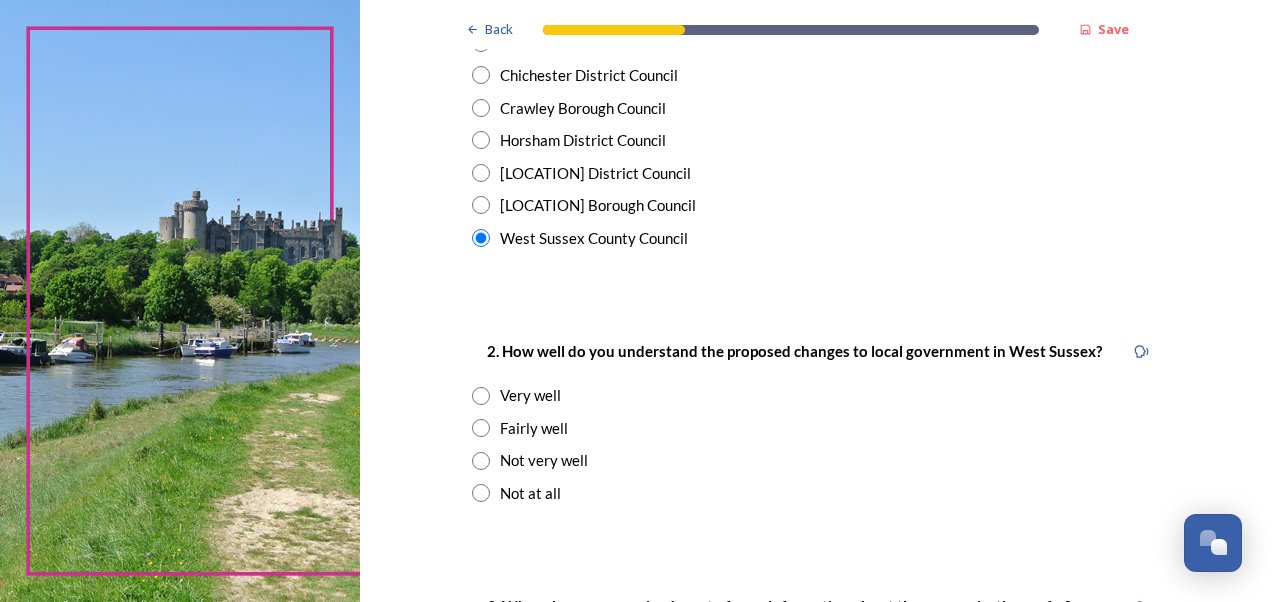 scroll, scrollTop: 700, scrollLeft: 0, axis: vertical 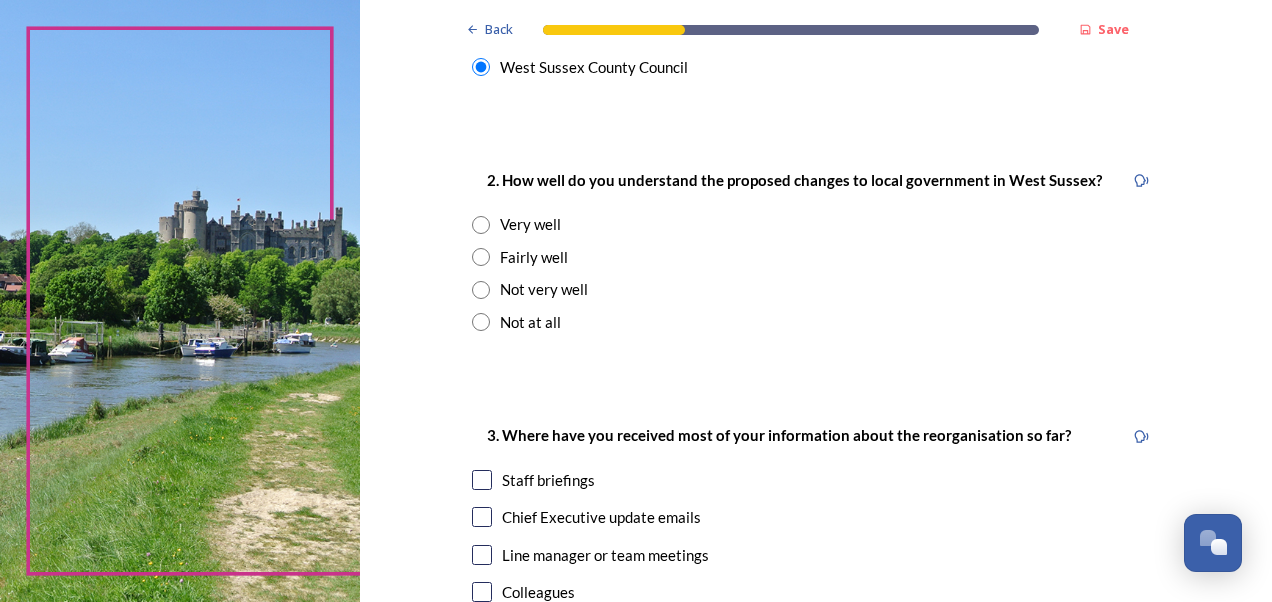 click at bounding box center (481, 290) 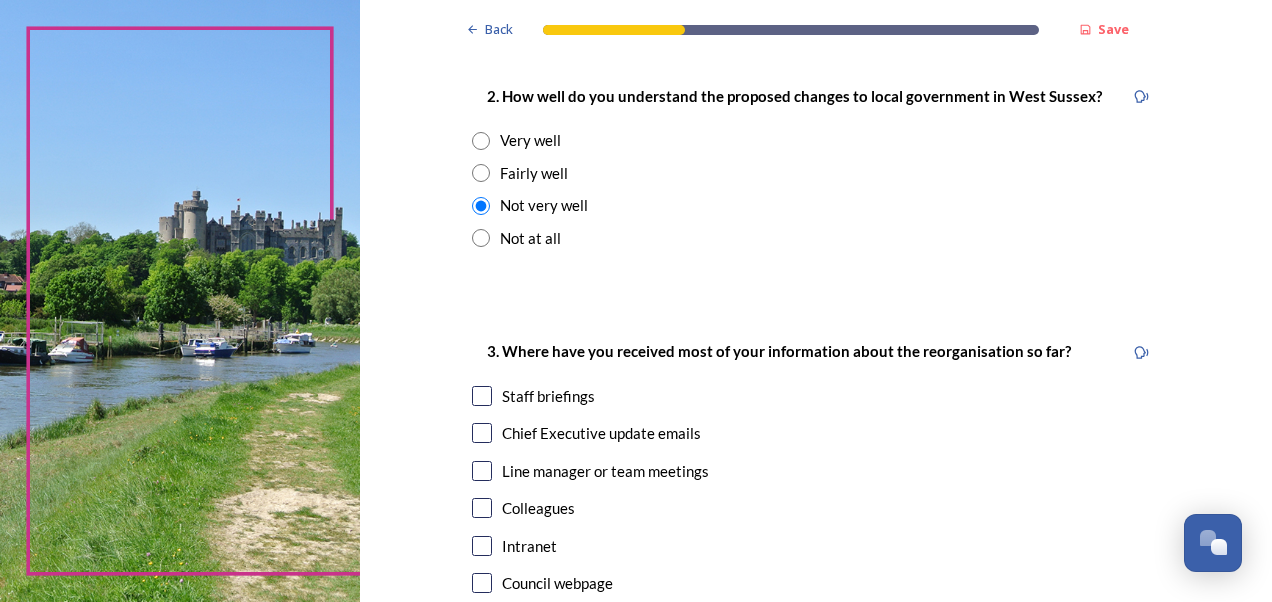 scroll, scrollTop: 900, scrollLeft: 0, axis: vertical 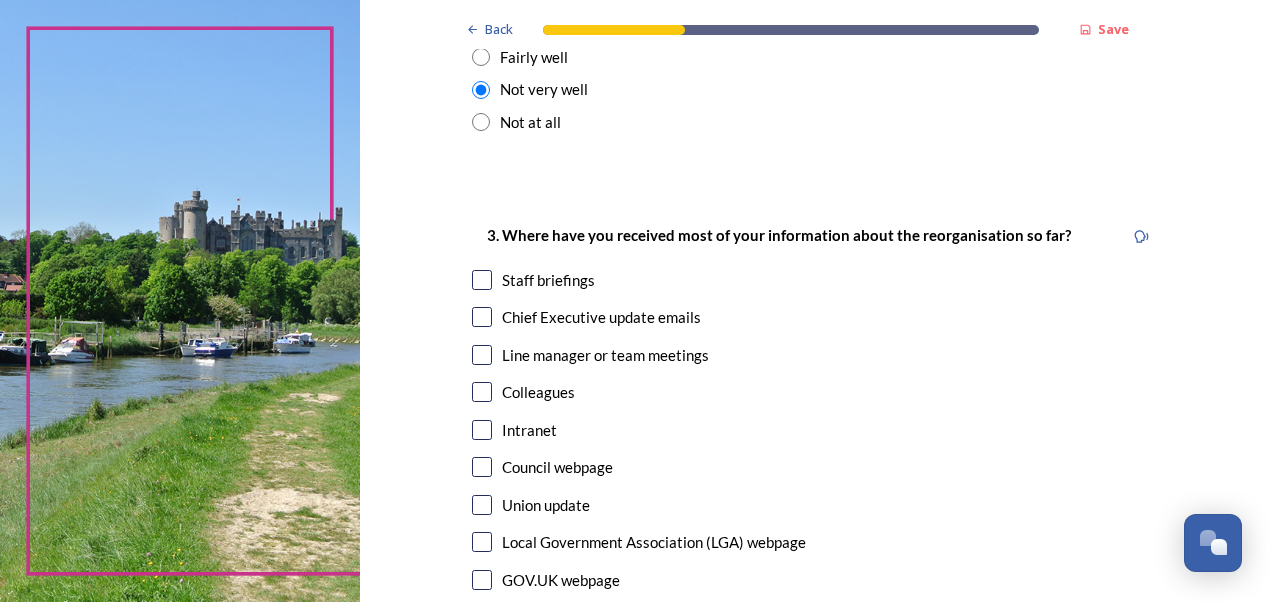 click at bounding box center (482, 317) 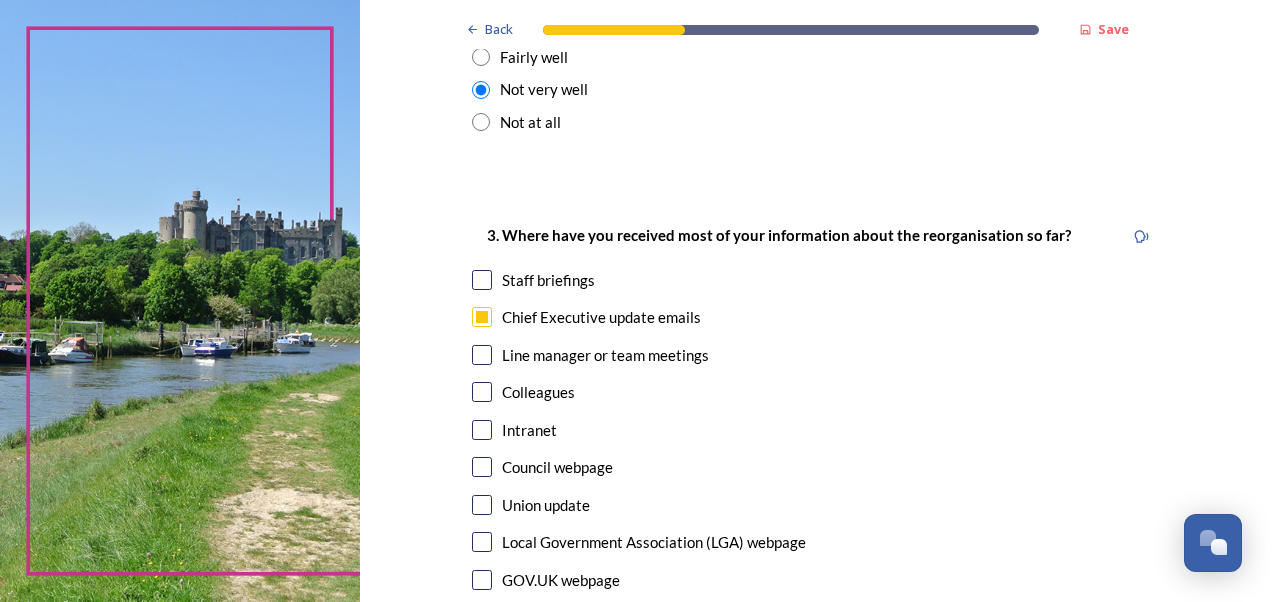 click at bounding box center (482, 280) 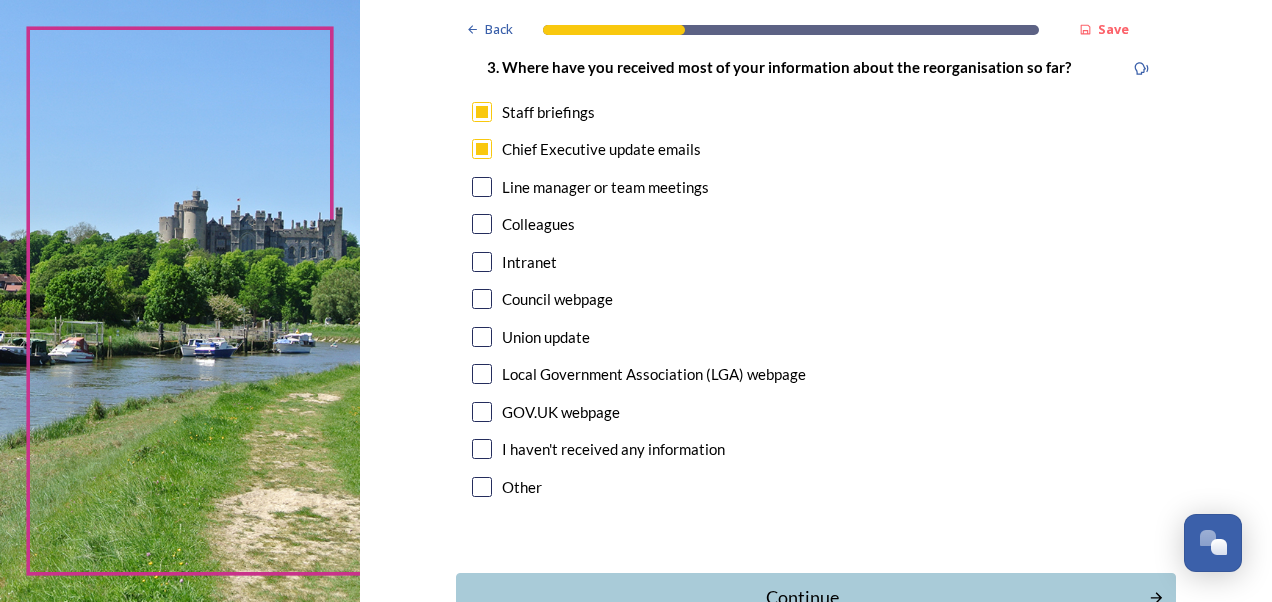scroll, scrollTop: 1100, scrollLeft: 0, axis: vertical 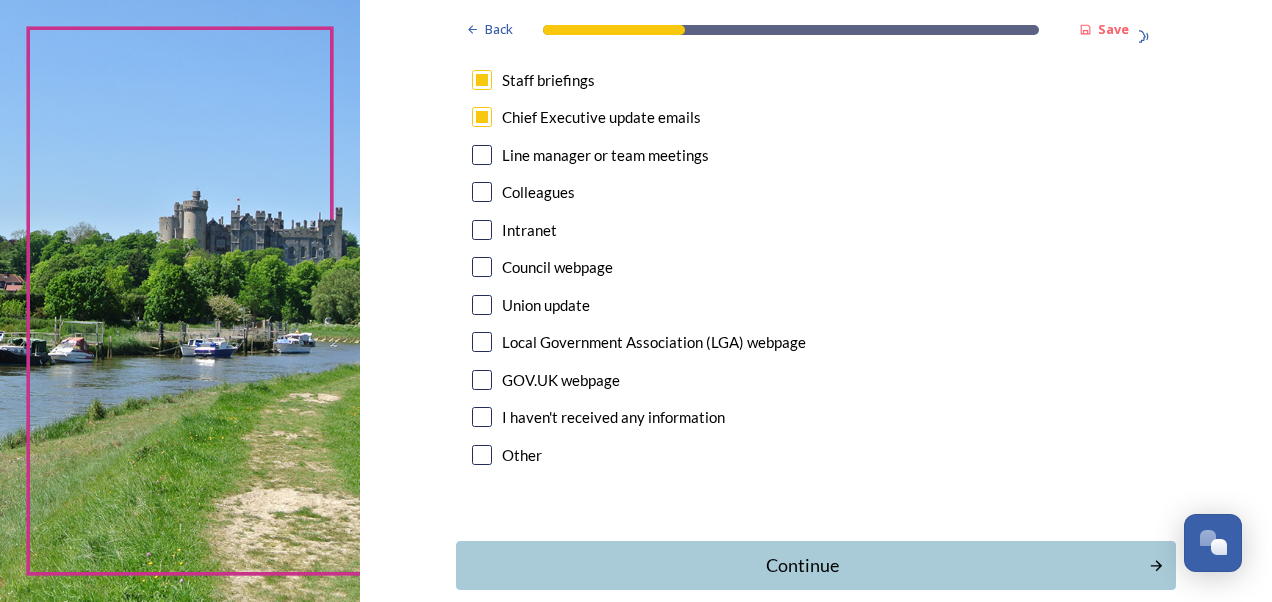 click at bounding box center [482, 455] 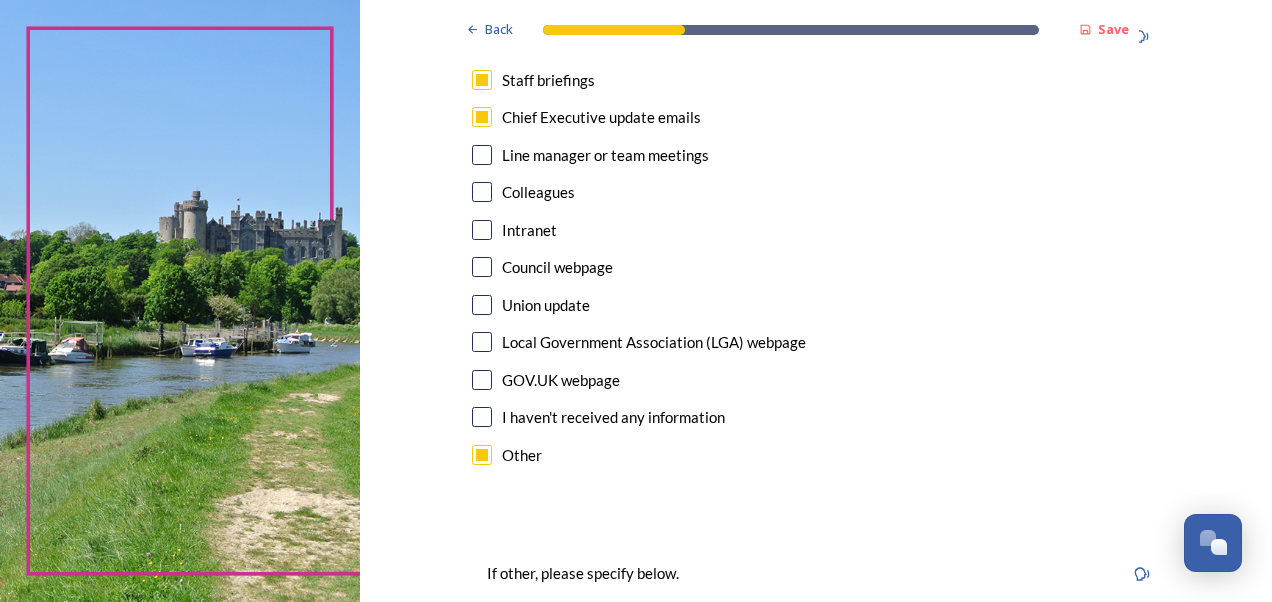 scroll, scrollTop: 1400, scrollLeft: 0, axis: vertical 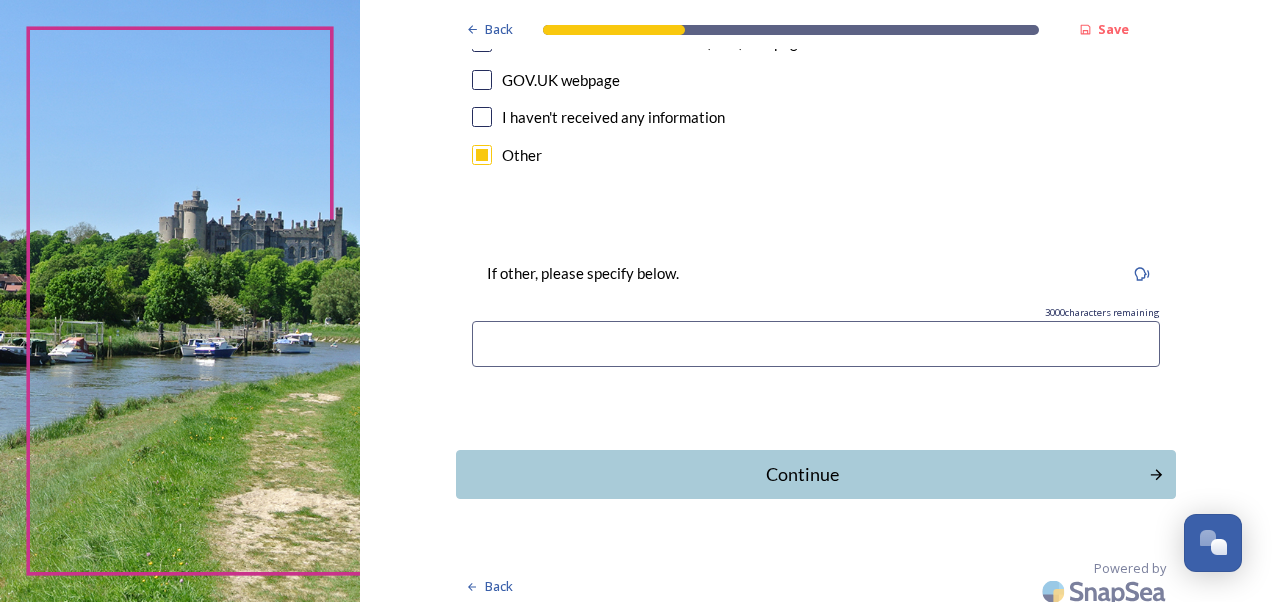 click at bounding box center (816, 344) 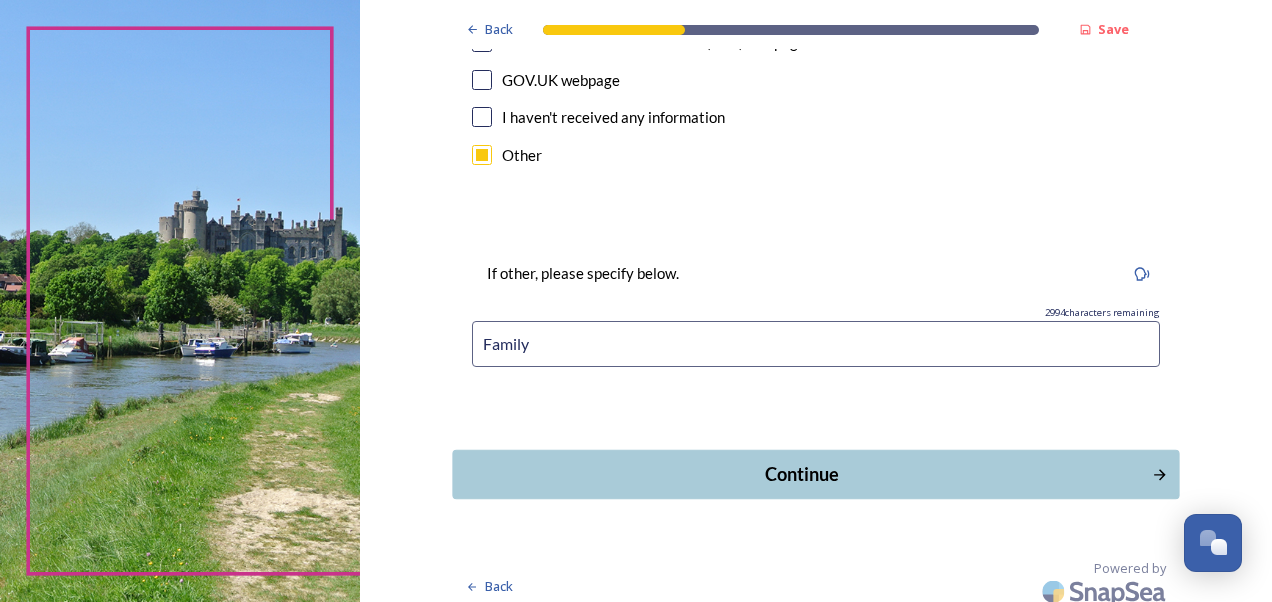 type on "Family" 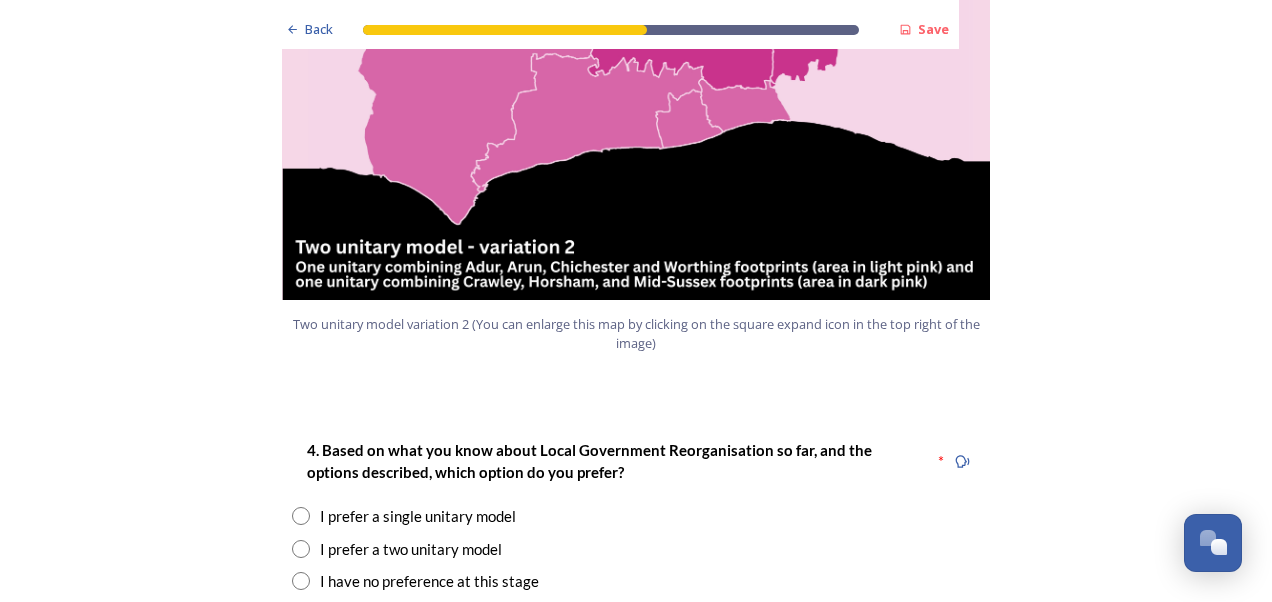 scroll, scrollTop: 2400, scrollLeft: 0, axis: vertical 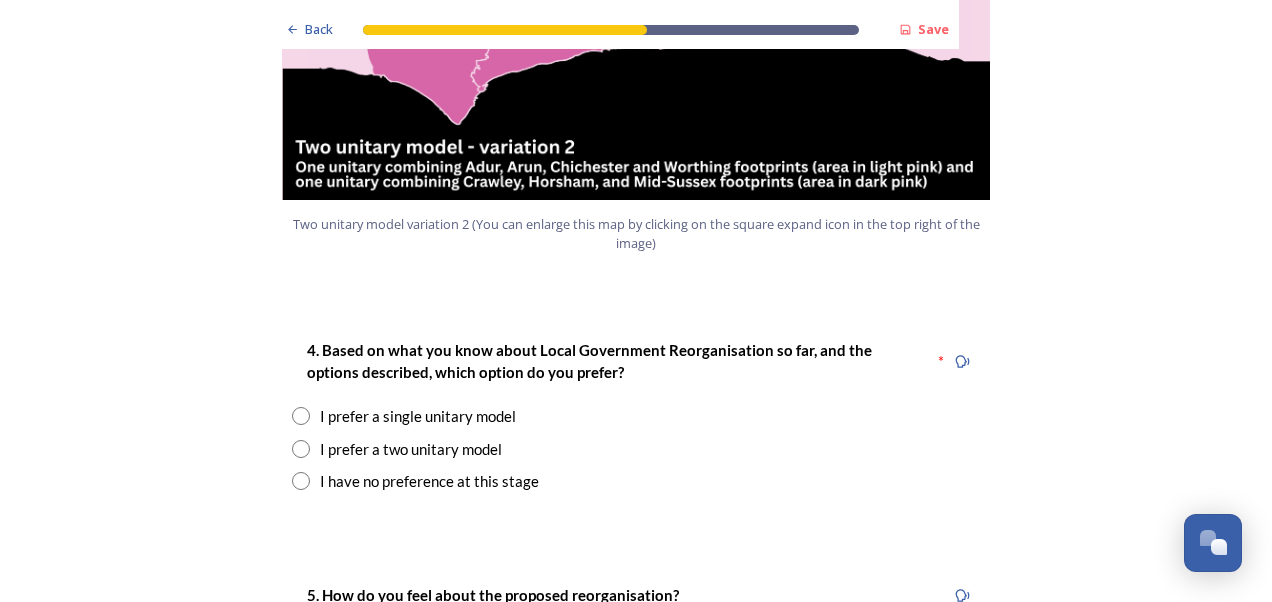 click at bounding box center [301, 449] 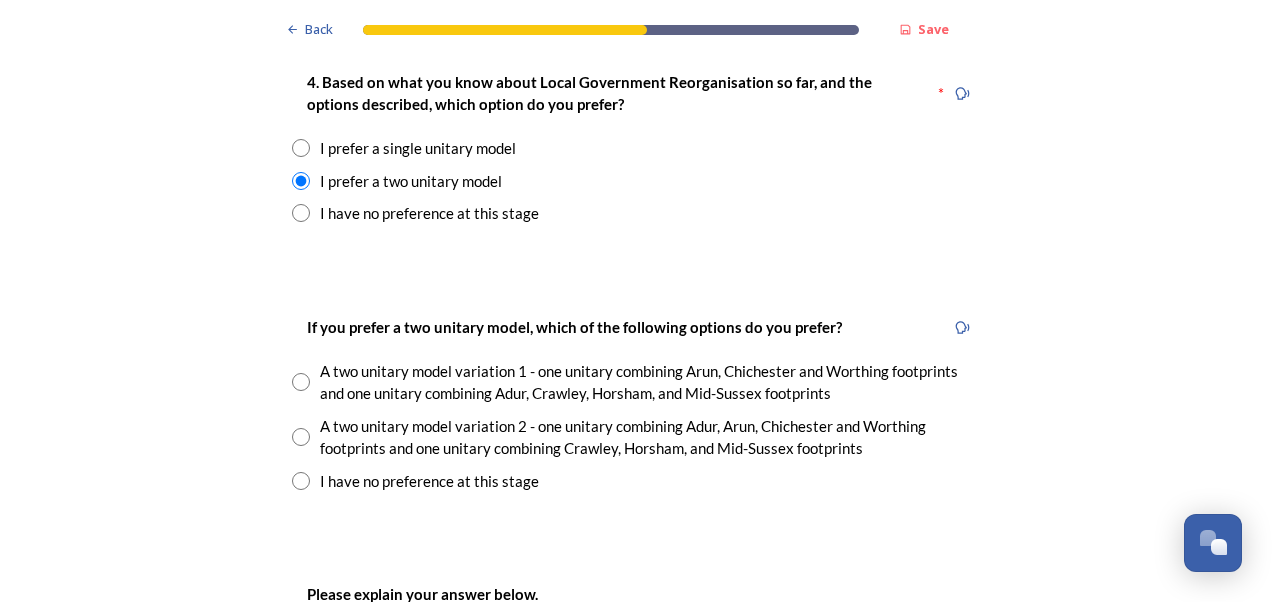 scroll, scrollTop: 2700, scrollLeft: 0, axis: vertical 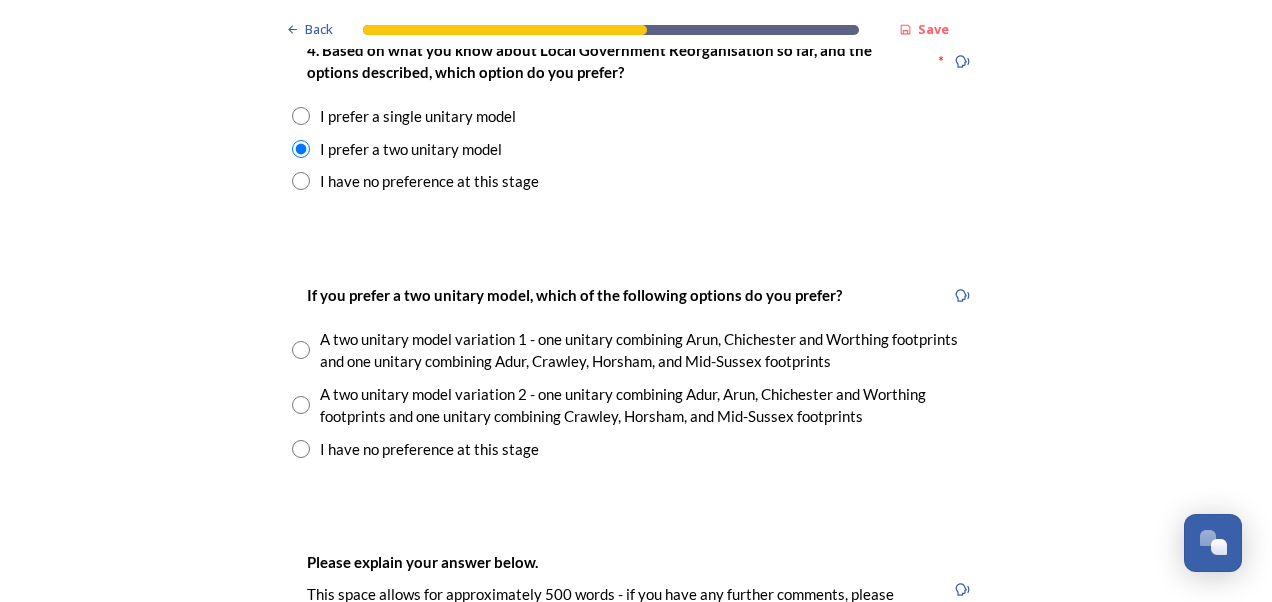 click at bounding box center (301, 405) 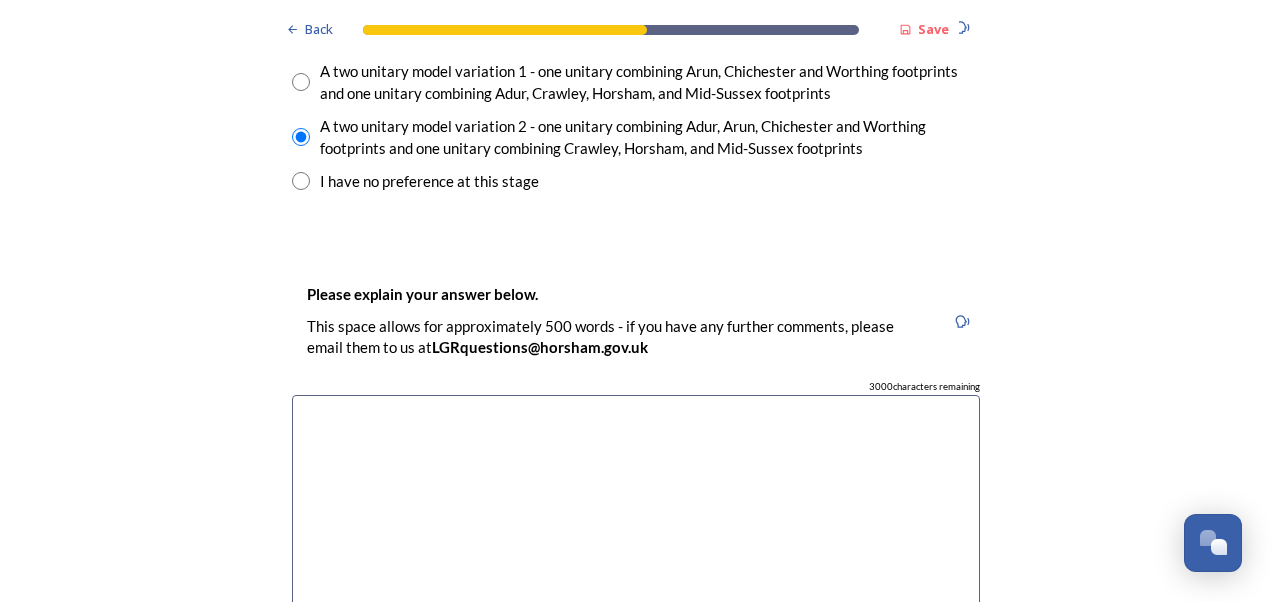 scroll, scrollTop: 3000, scrollLeft: 0, axis: vertical 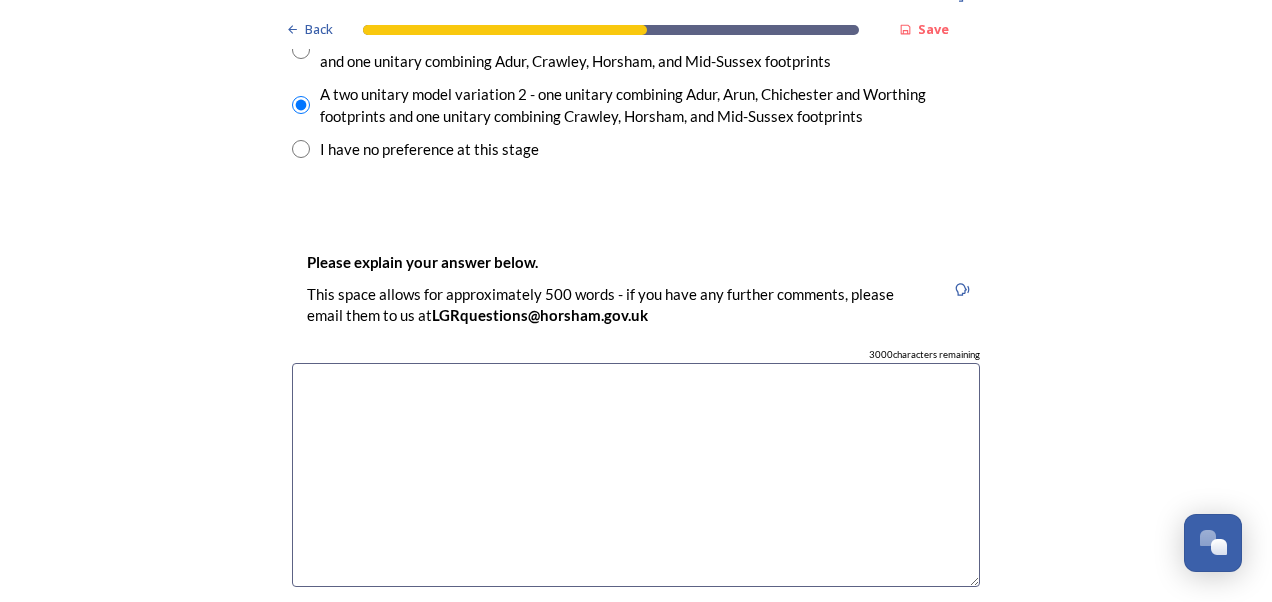 click at bounding box center (636, 475) 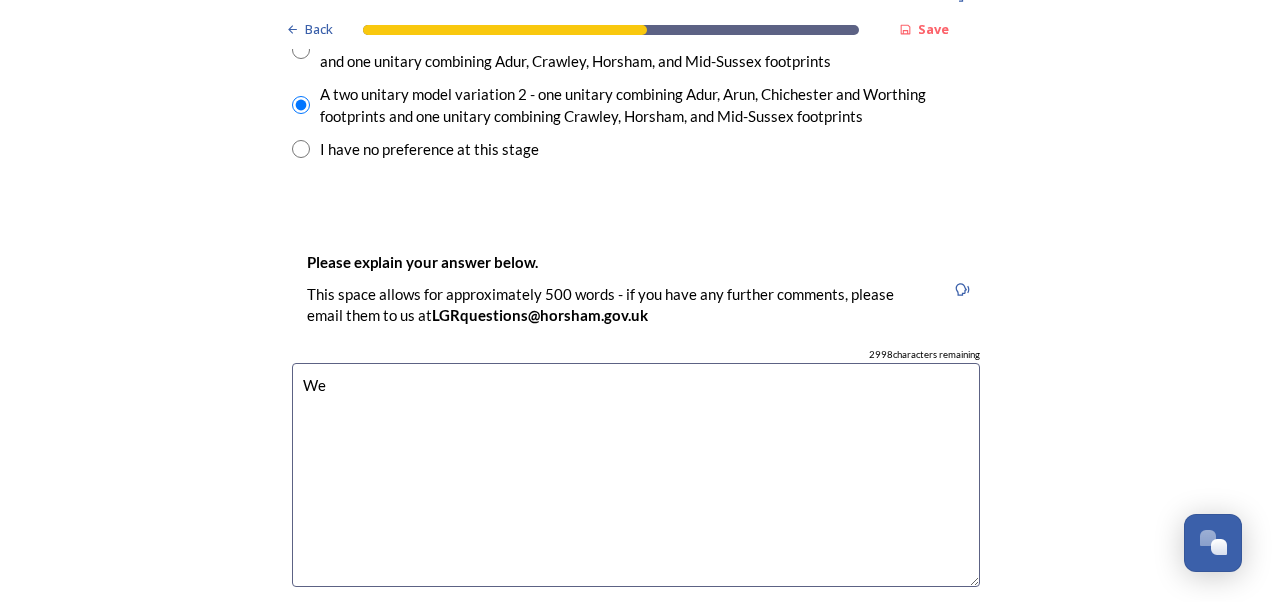 type on "W" 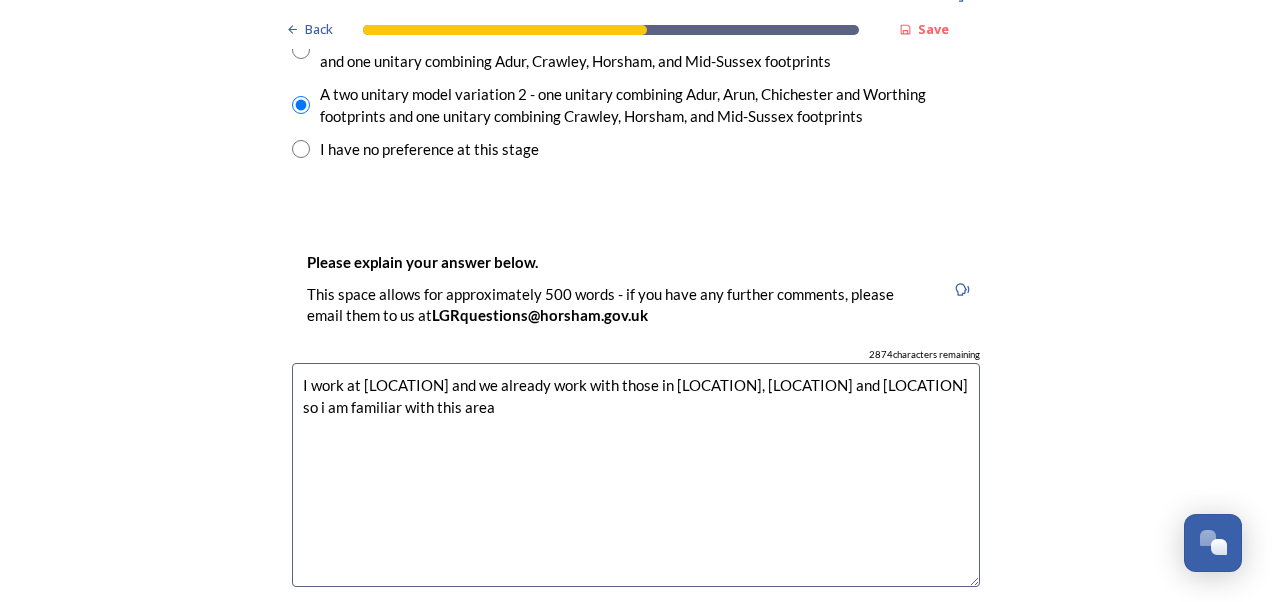 drag, startPoint x: 835, startPoint y: 387, endPoint x: 926, endPoint y: 390, distance: 91.04944 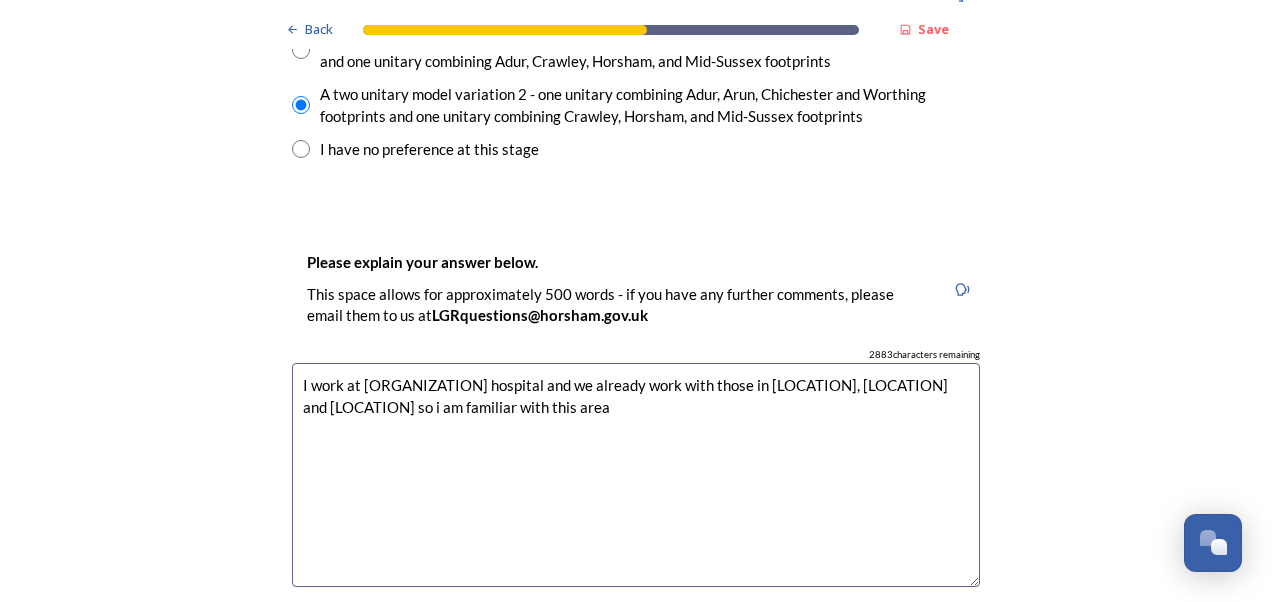 click on "I work at [ORGANIZATION] hospital and we already work with those in [LOCATION], [LOCATION] and [LOCATION] so i am familiar with this area" at bounding box center (636, 475) 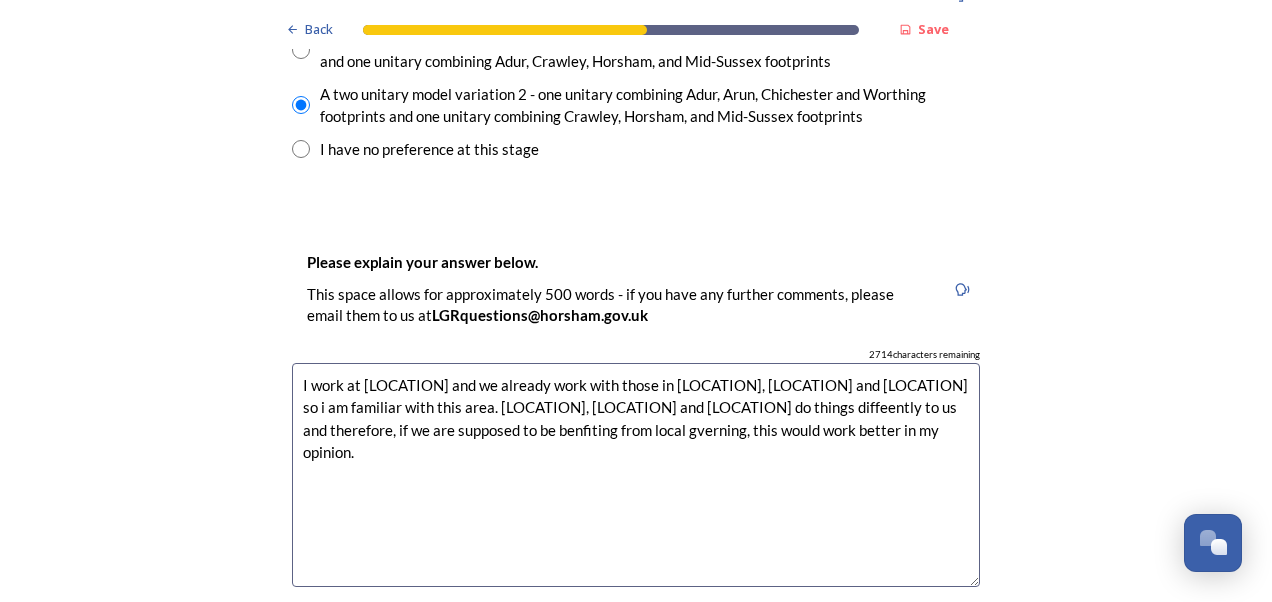 click on "I work at [LOCATION] and we already work with those in [LOCATION], [LOCATION] and [LOCATION] so i am familiar with this area. [LOCATION], [LOCATION] and [LOCATION] do things diffeently to us and therefore, if we are supposed to be benfiting from local gverning, this would work better in my opinion." at bounding box center [636, 475] 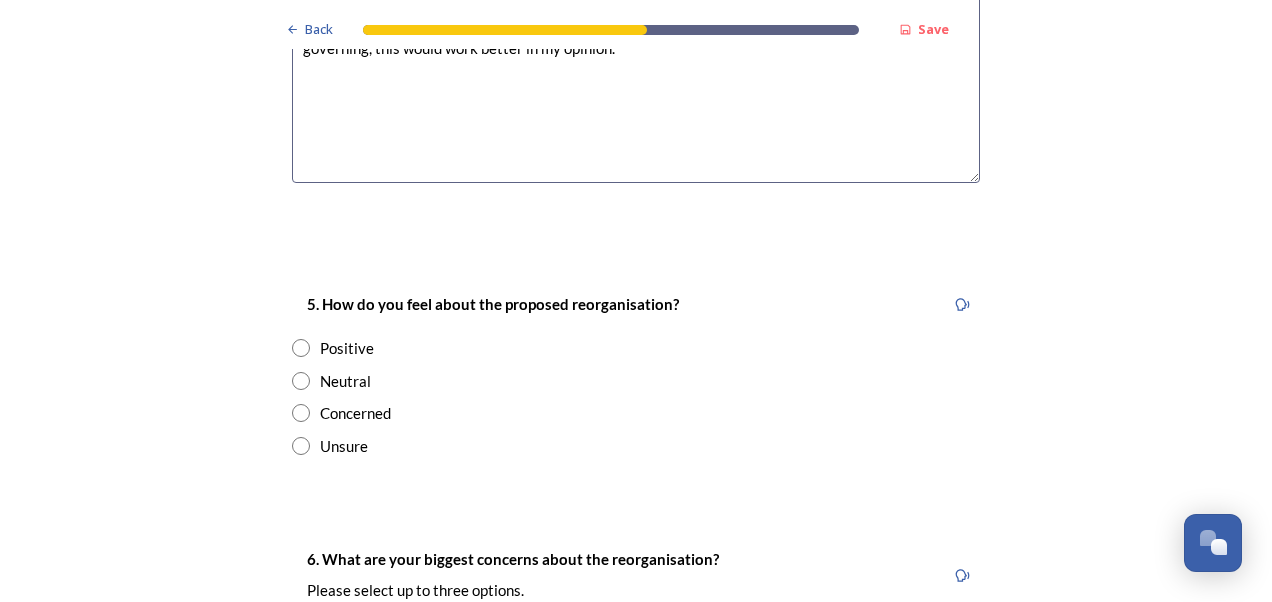 scroll, scrollTop: 3500, scrollLeft: 0, axis: vertical 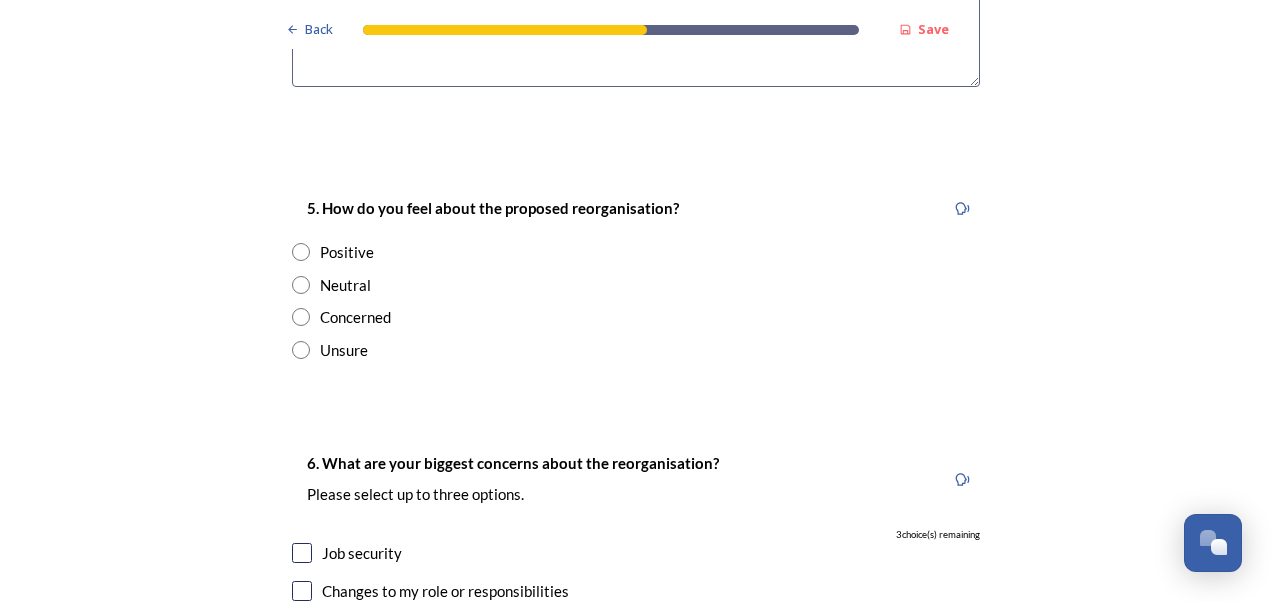 type on "I work at [LOCATION] hospital and we already work with those in [LOCATION], [LOCATION] and [LOCATION] most commonly so I am familiar with this area. [LOCATION], [LOCATION] and [LOCATION] do things differently to us and therefore, if we are supposed to be benefiting from local governing, this would work better in my opinion." 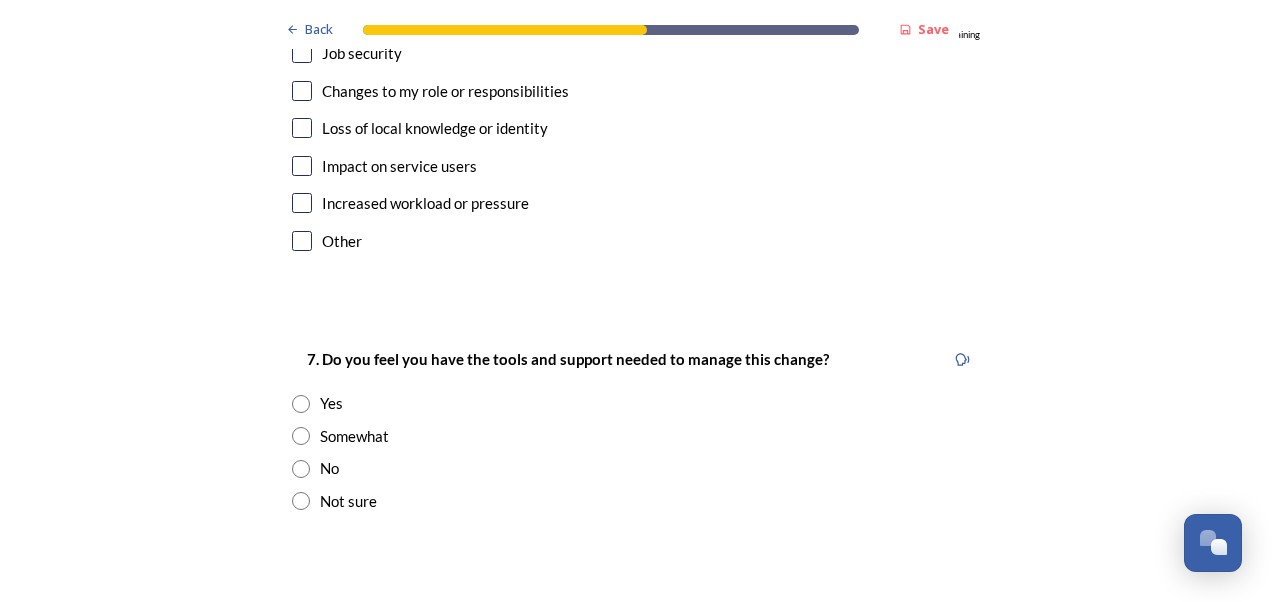 scroll, scrollTop: 3900, scrollLeft: 0, axis: vertical 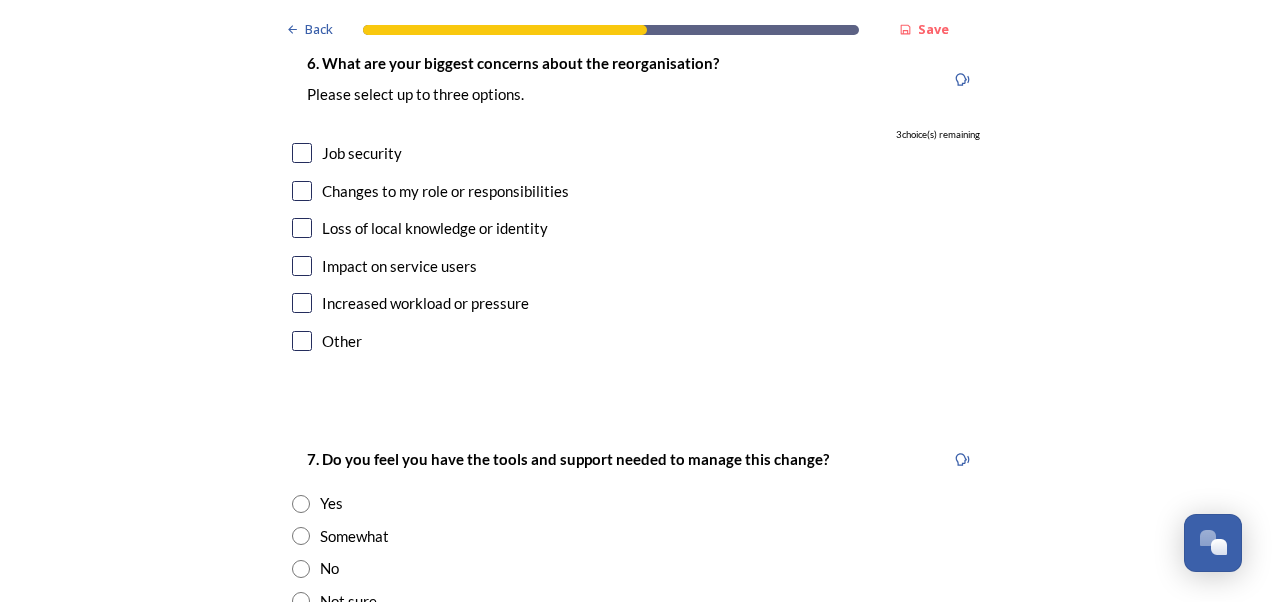 click at bounding box center [302, 153] 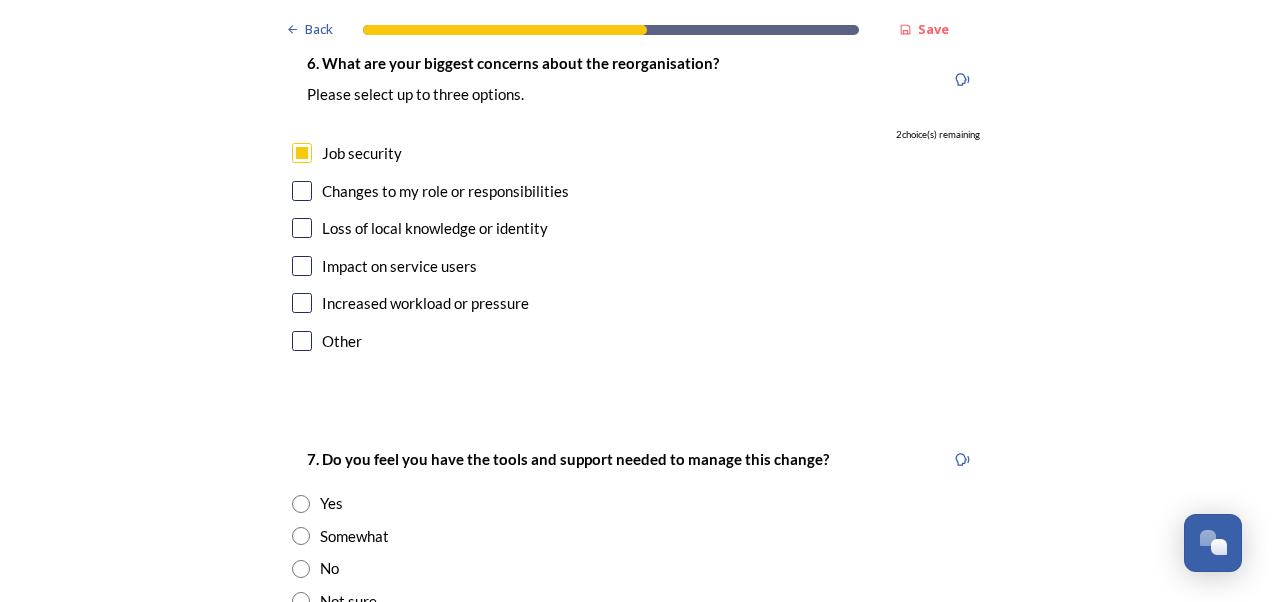 click at bounding box center [302, 228] 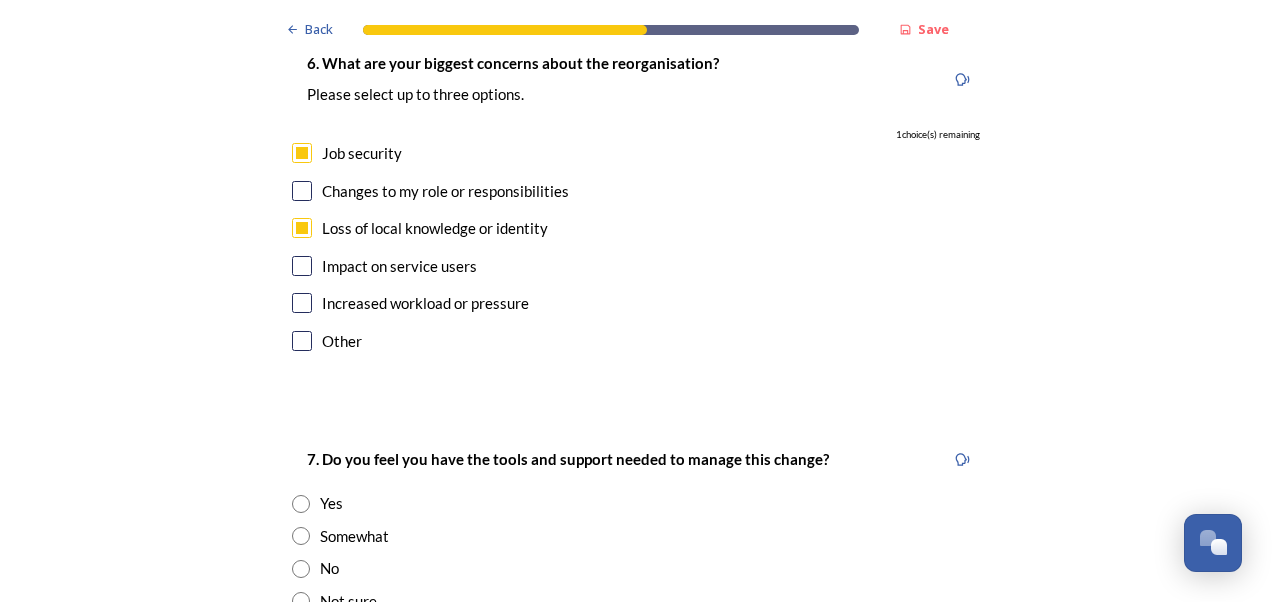 click on "Other" at bounding box center (636, 341) 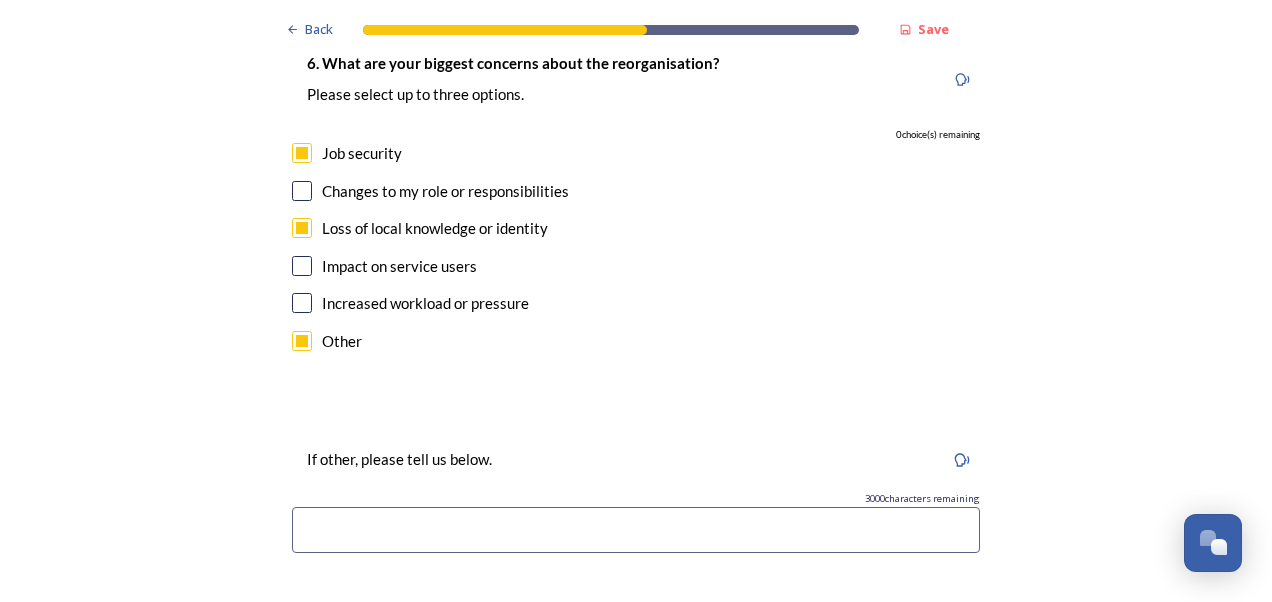 click at bounding box center (302, 341) 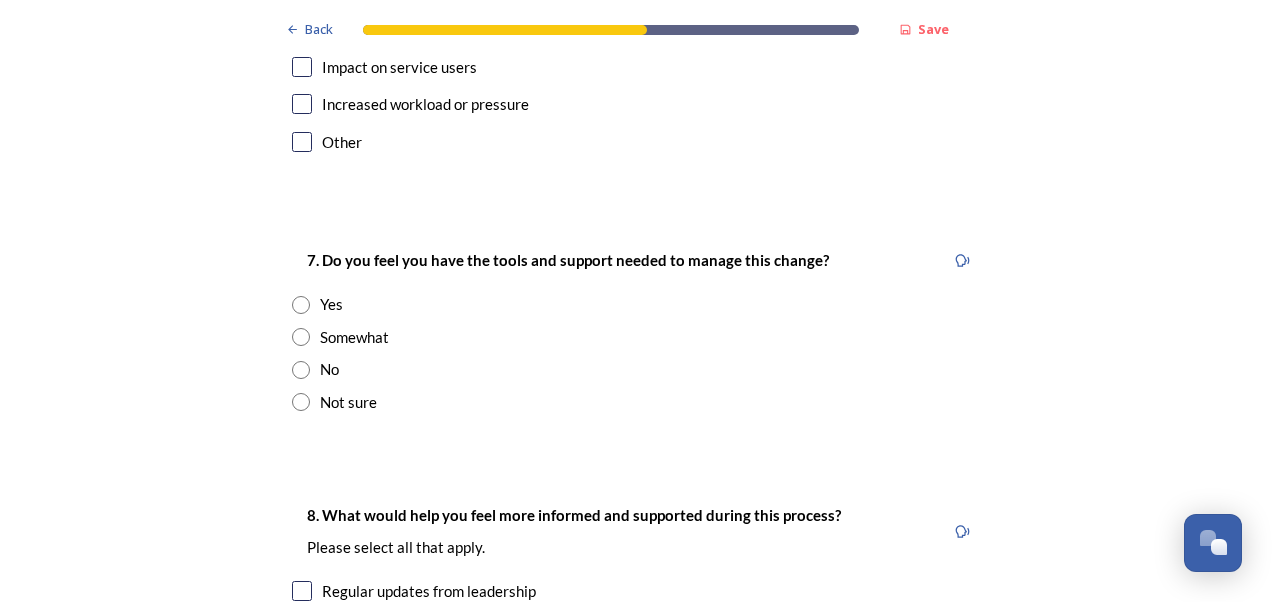 scroll, scrollTop: 4100, scrollLeft: 0, axis: vertical 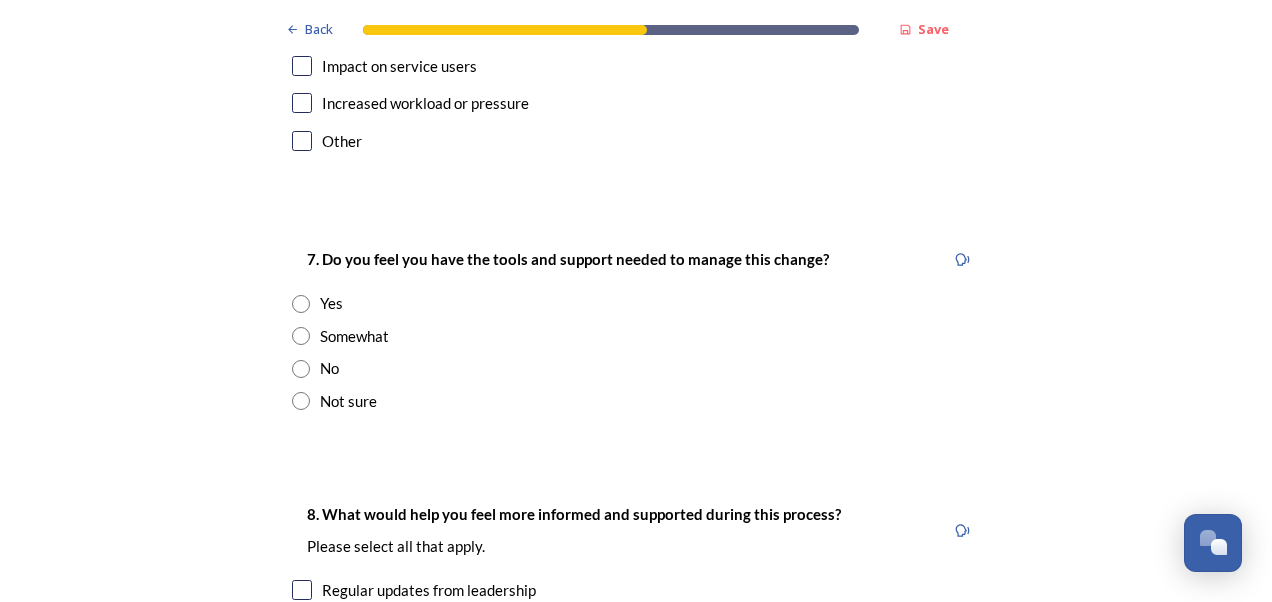 click at bounding box center (301, 369) 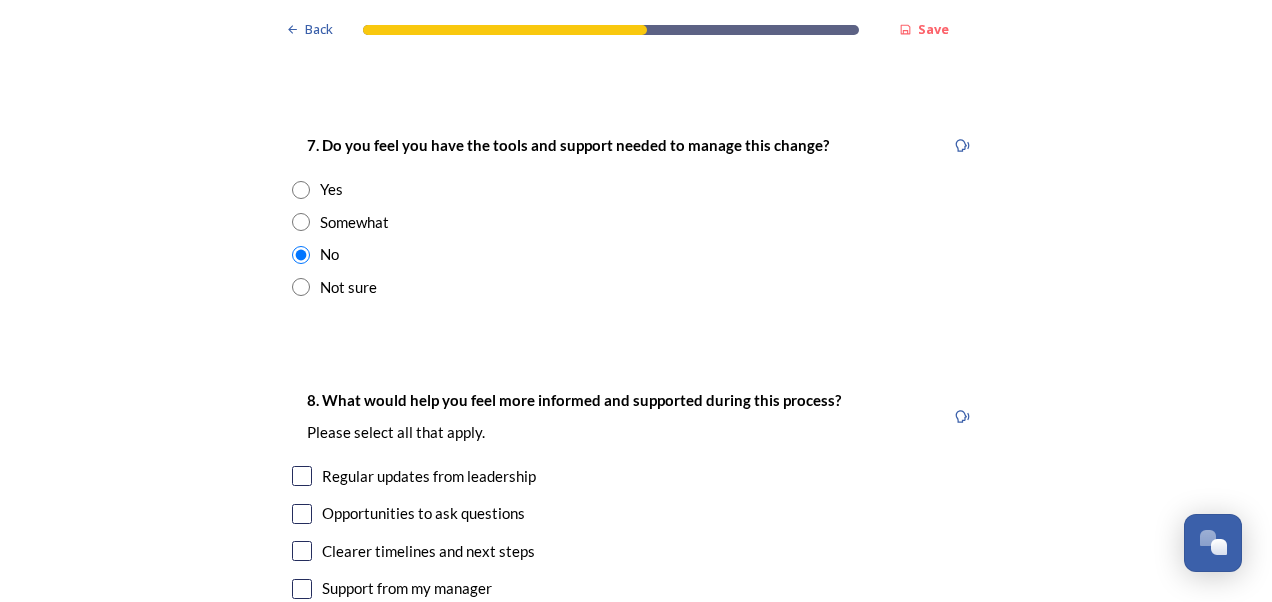 scroll, scrollTop: 4300, scrollLeft: 0, axis: vertical 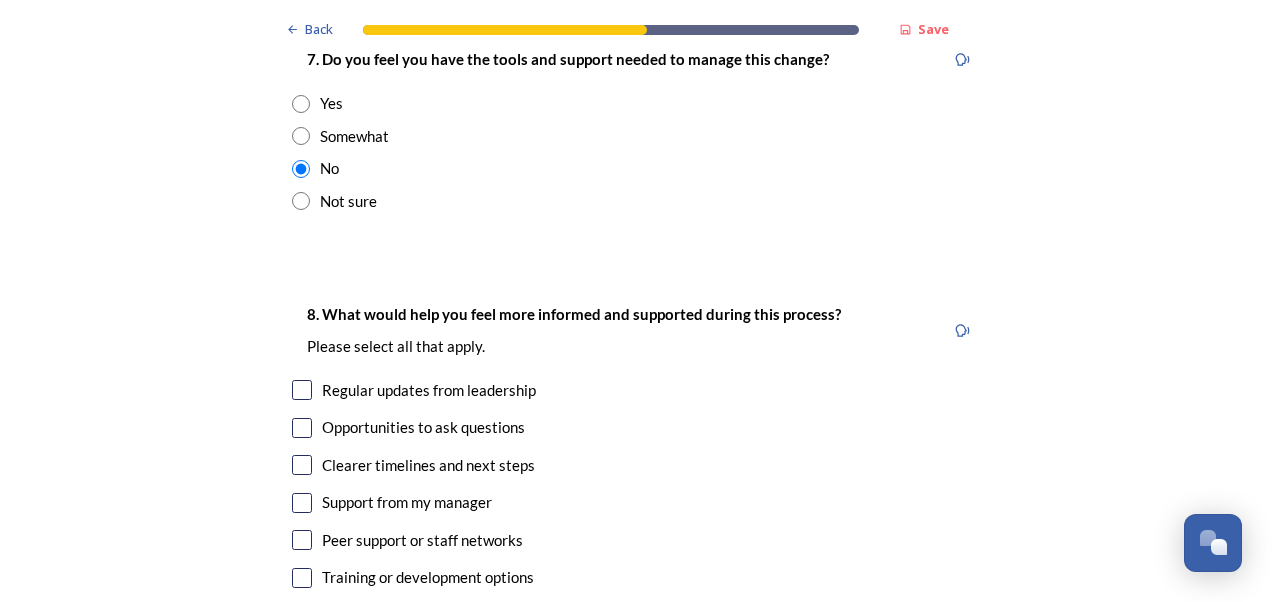 click at bounding box center [301, 136] 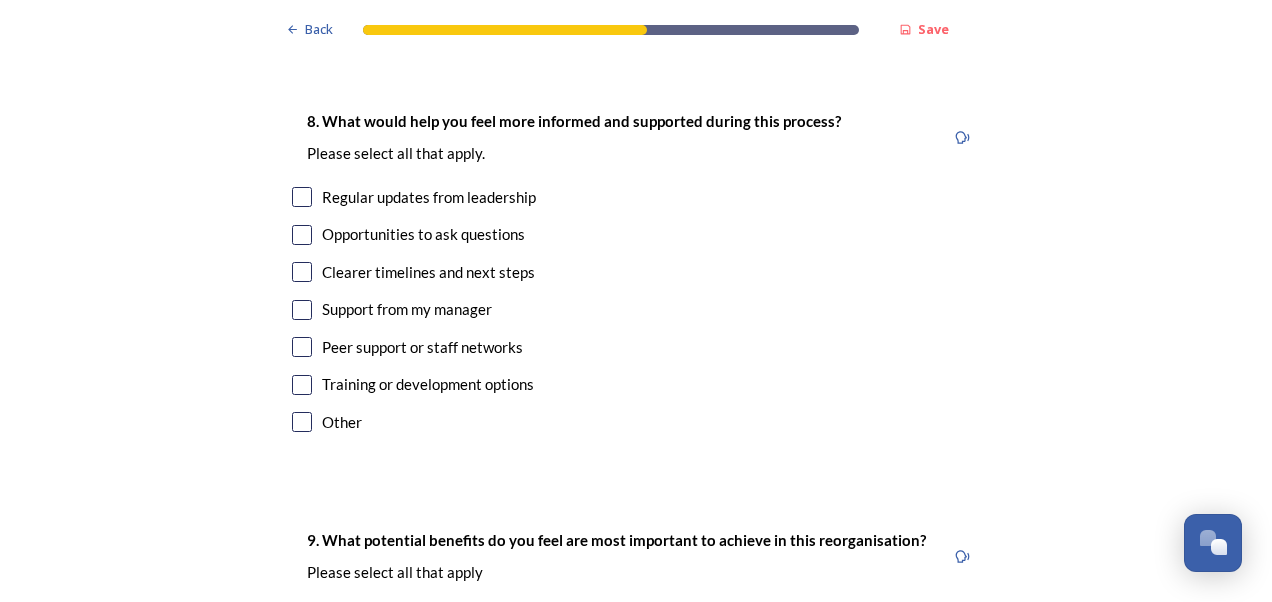 scroll, scrollTop: 4500, scrollLeft: 0, axis: vertical 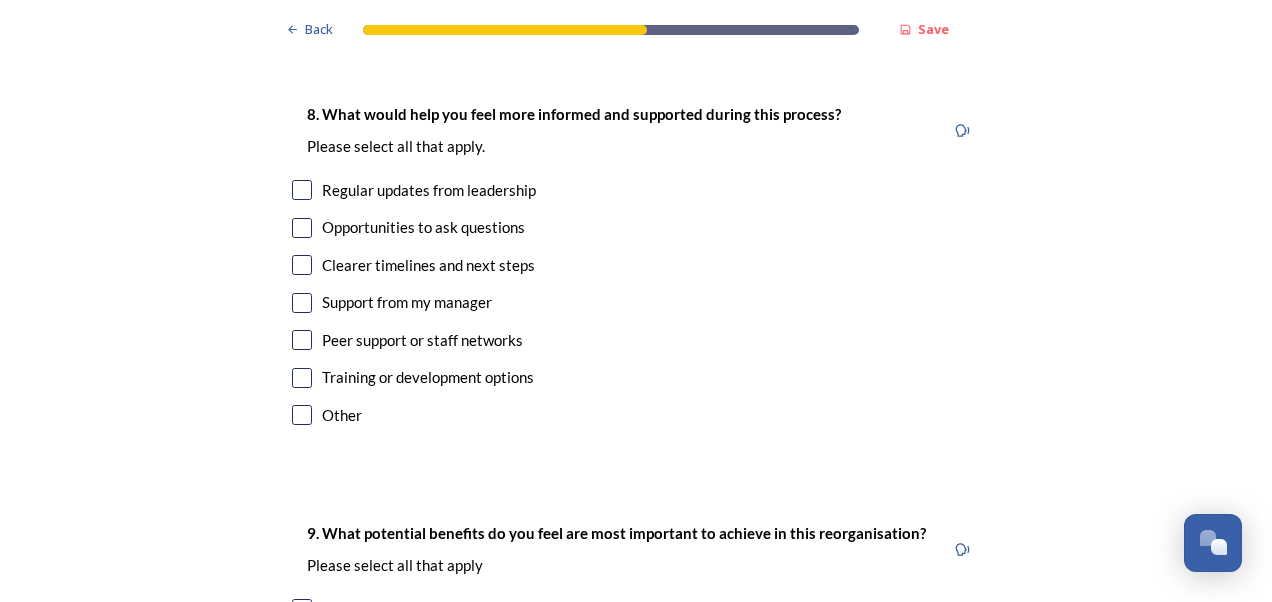 click at bounding box center (302, 190) 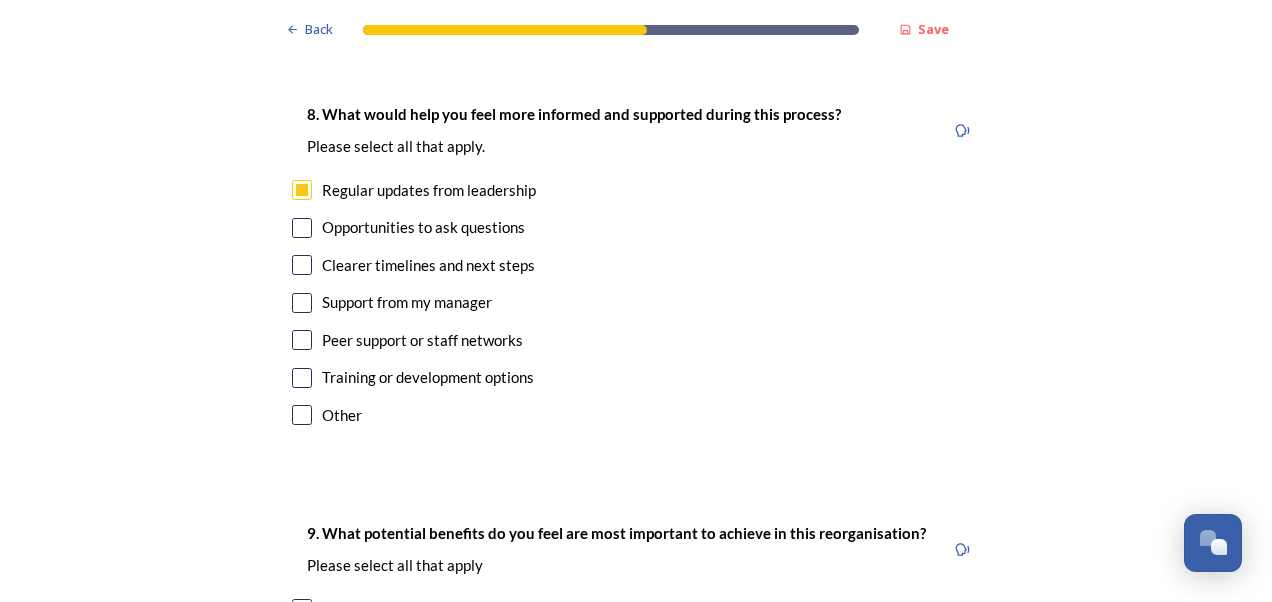 click at bounding box center [302, 378] 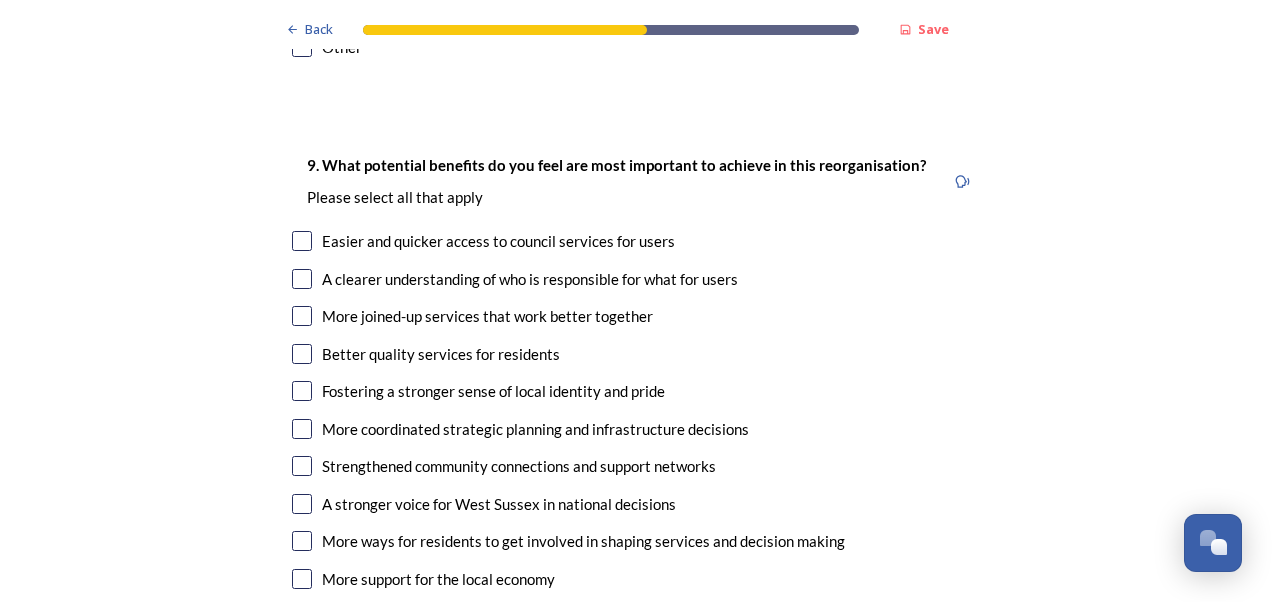 scroll, scrollTop: 4900, scrollLeft: 0, axis: vertical 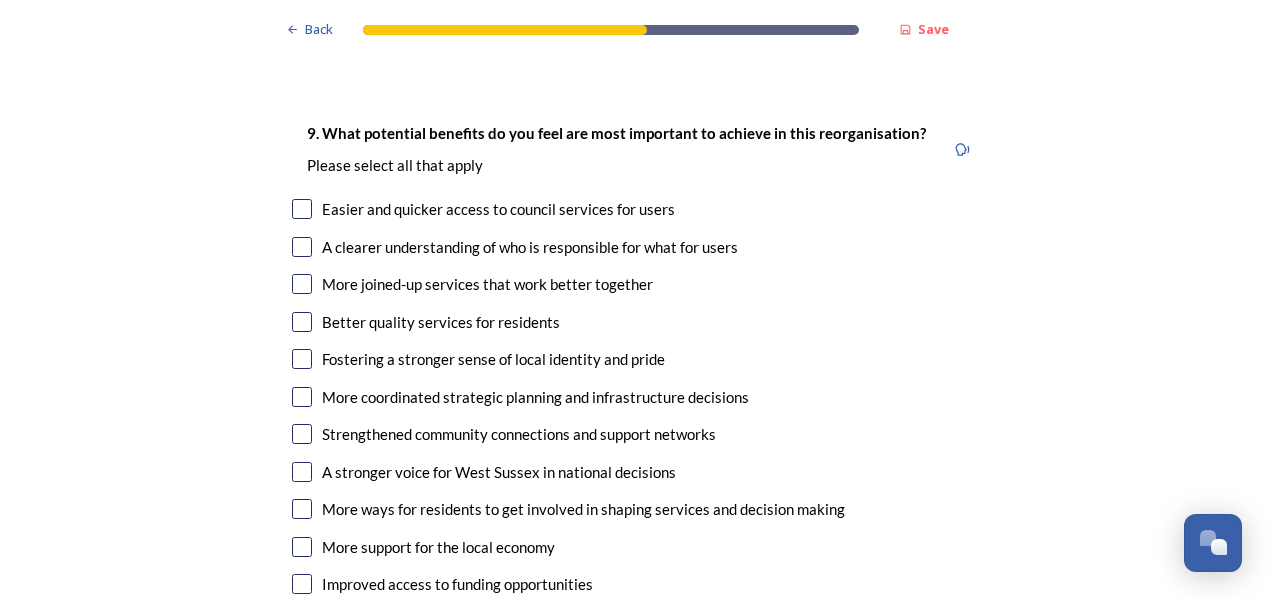 click at bounding box center [302, 209] 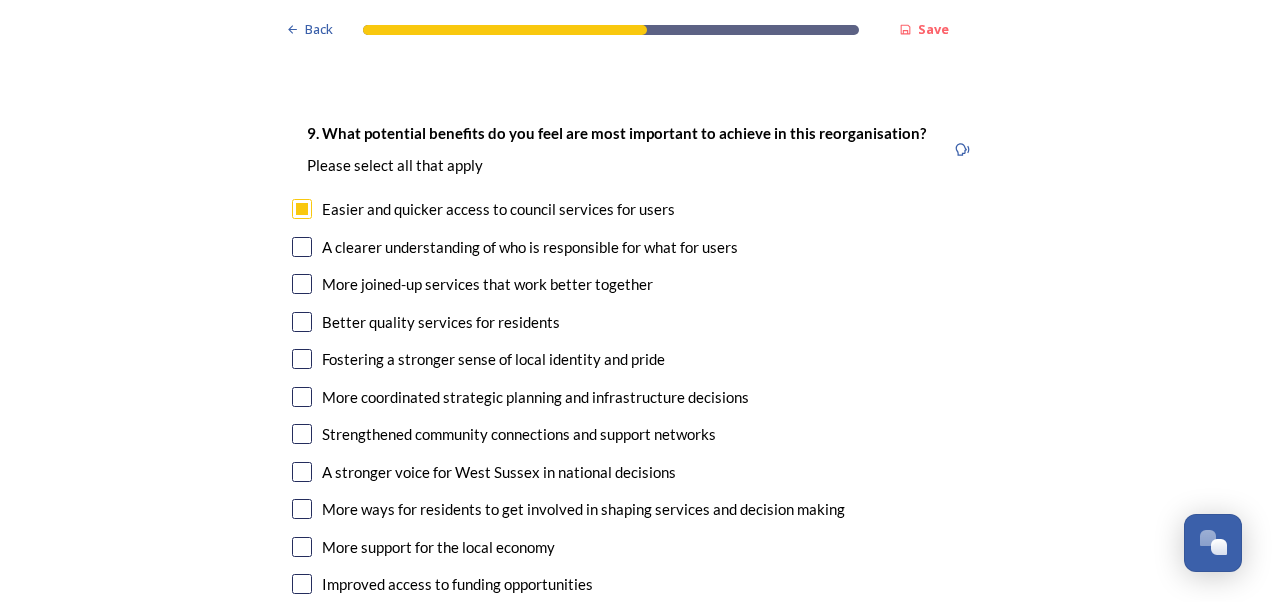 click at bounding box center [302, 247] 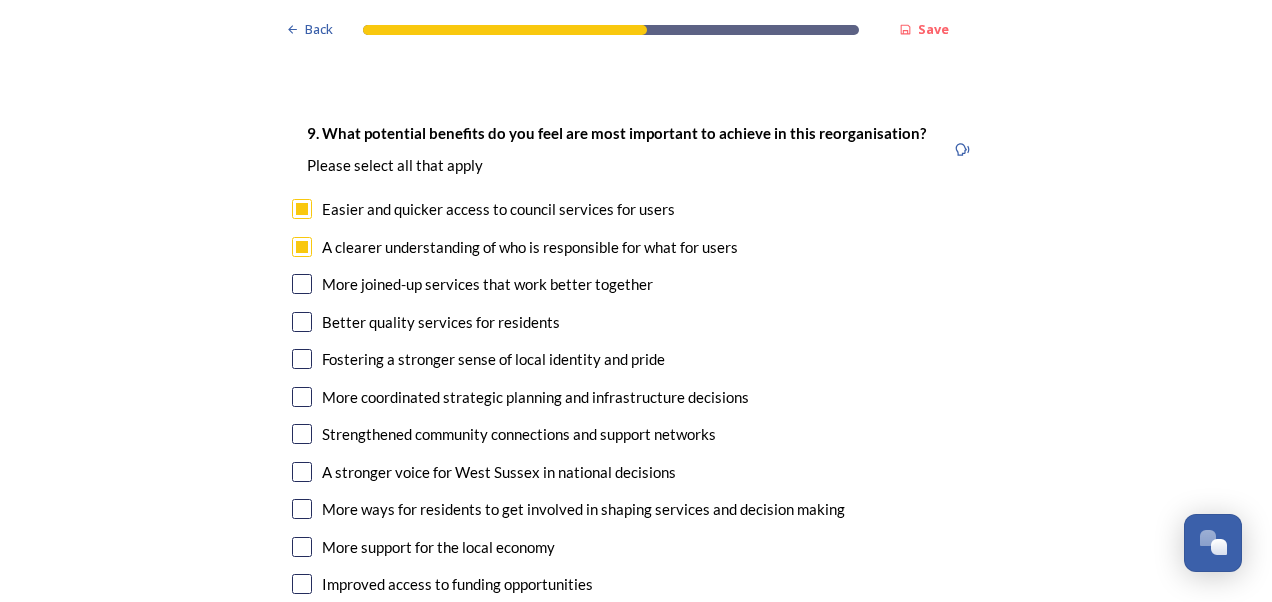 click at bounding box center (302, 284) 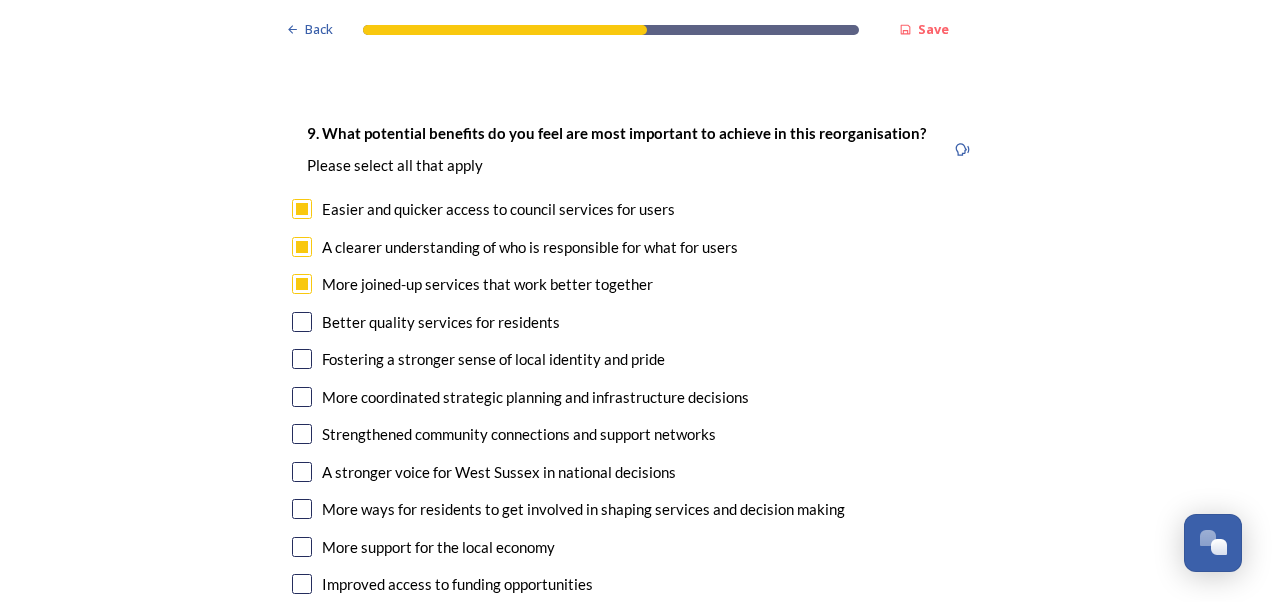 click at bounding box center (302, 322) 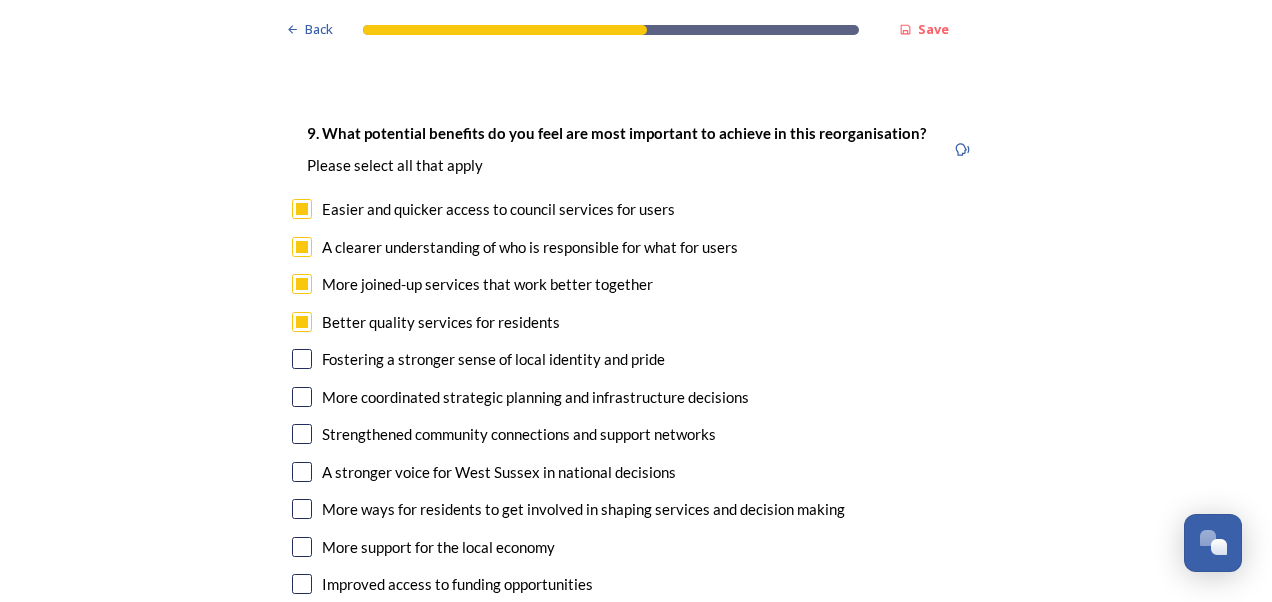 scroll, scrollTop: 5000, scrollLeft: 0, axis: vertical 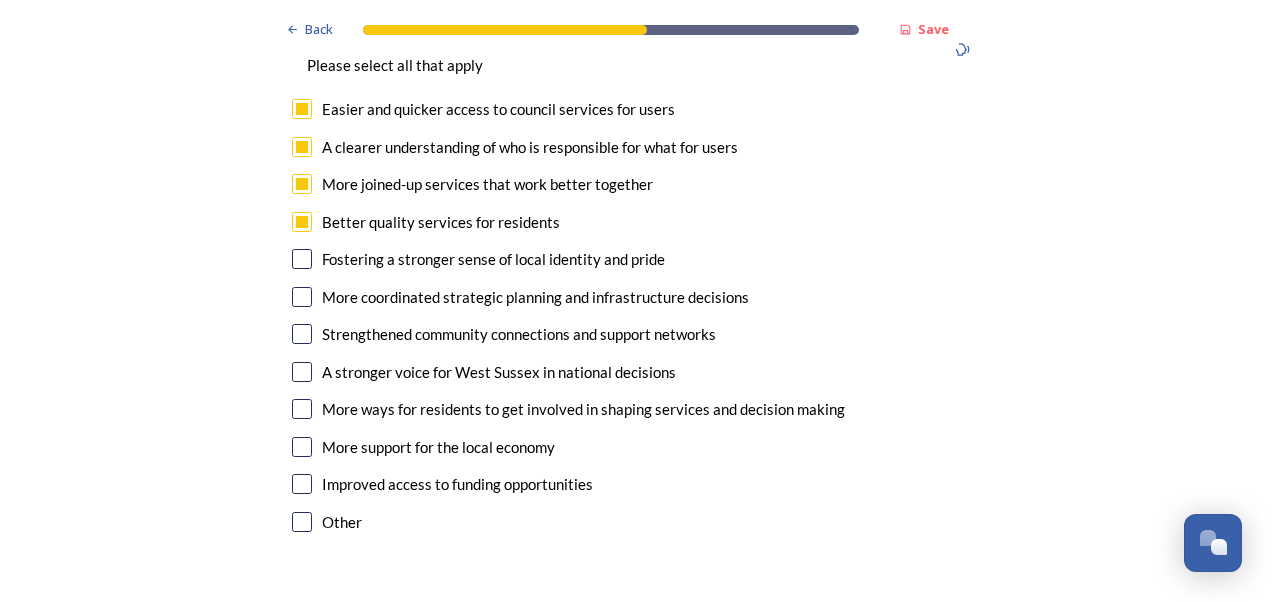 click at bounding box center (302, 297) 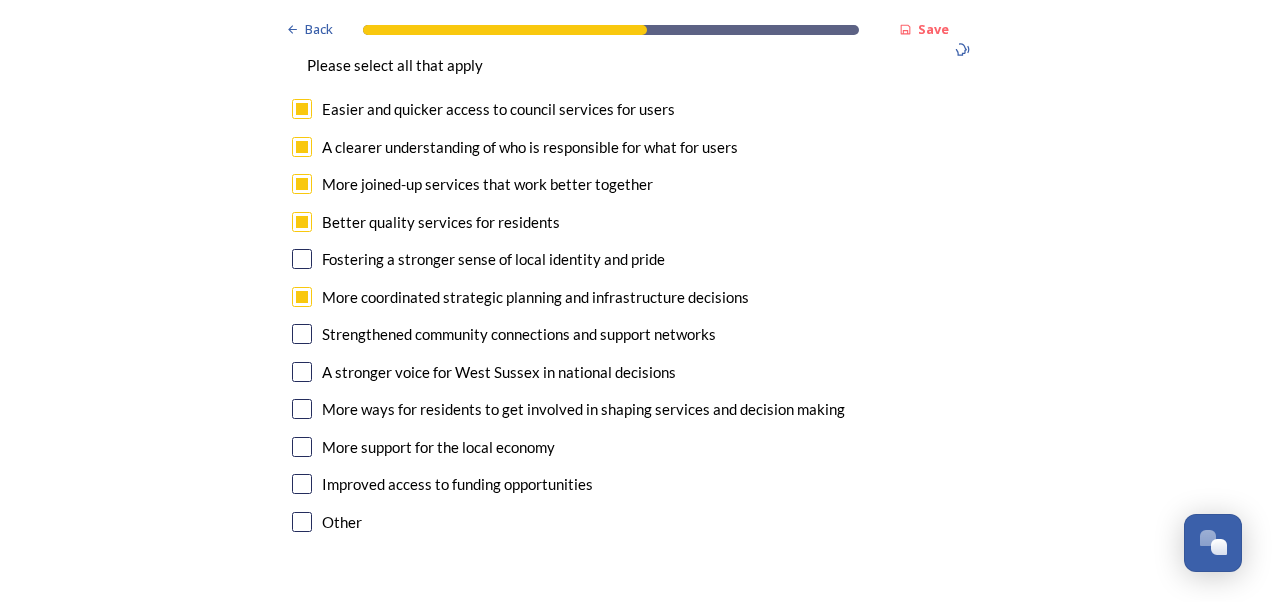 click on "Strengthened community connections and support networks" at bounding box center (636, 334) 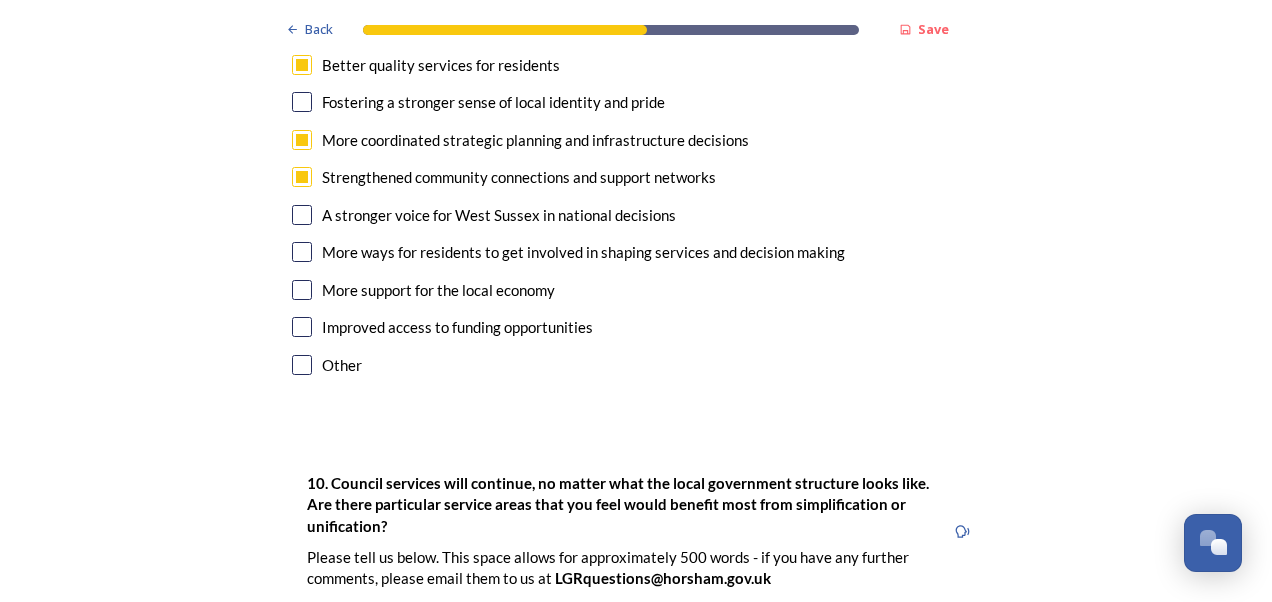 scroll, scrollTop: 5200, scrollLeft: 0, axis: vertical 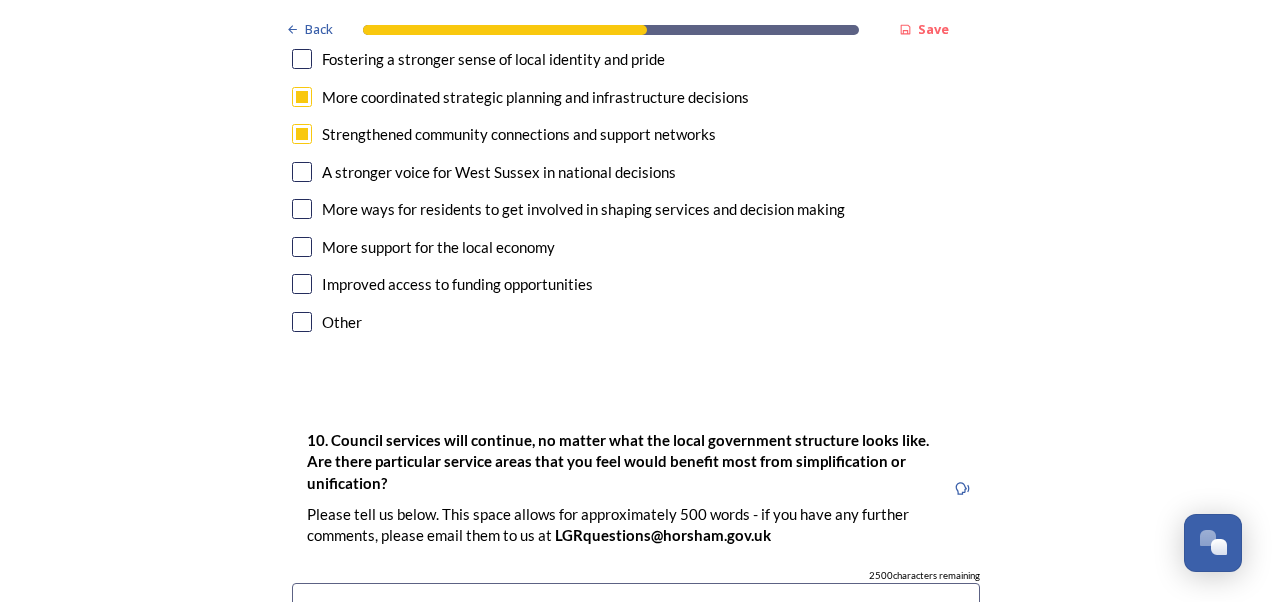 click at bounding box center (302, 284) 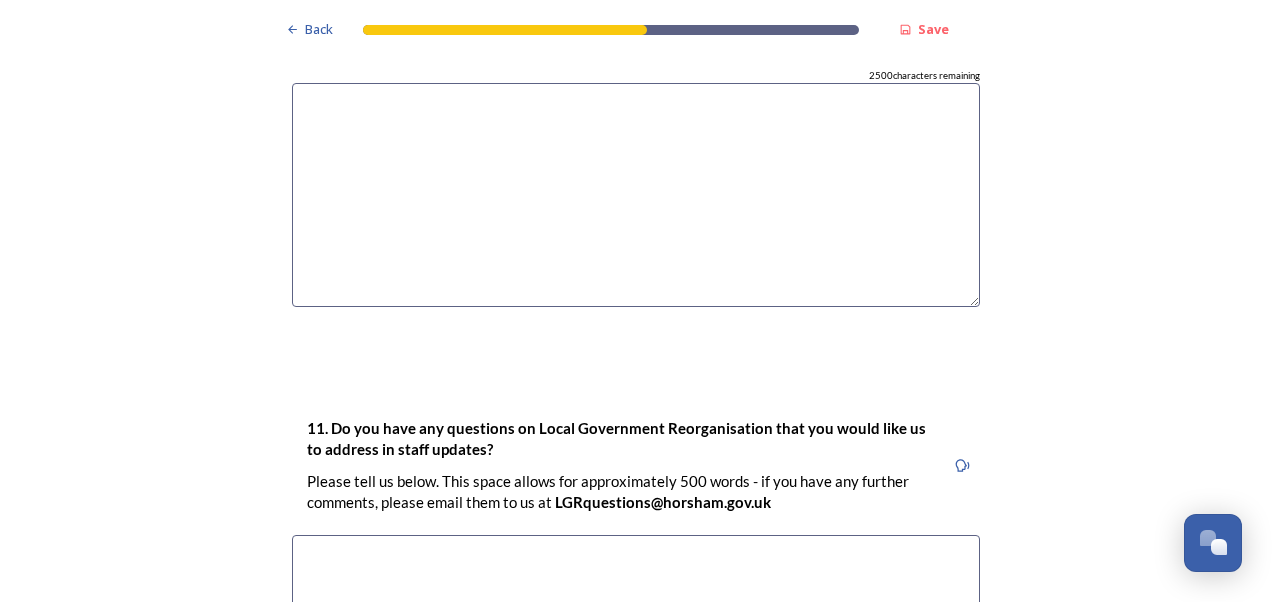 scroll, scrollTop: 5500, scrollLeft: 0, axis: vertical 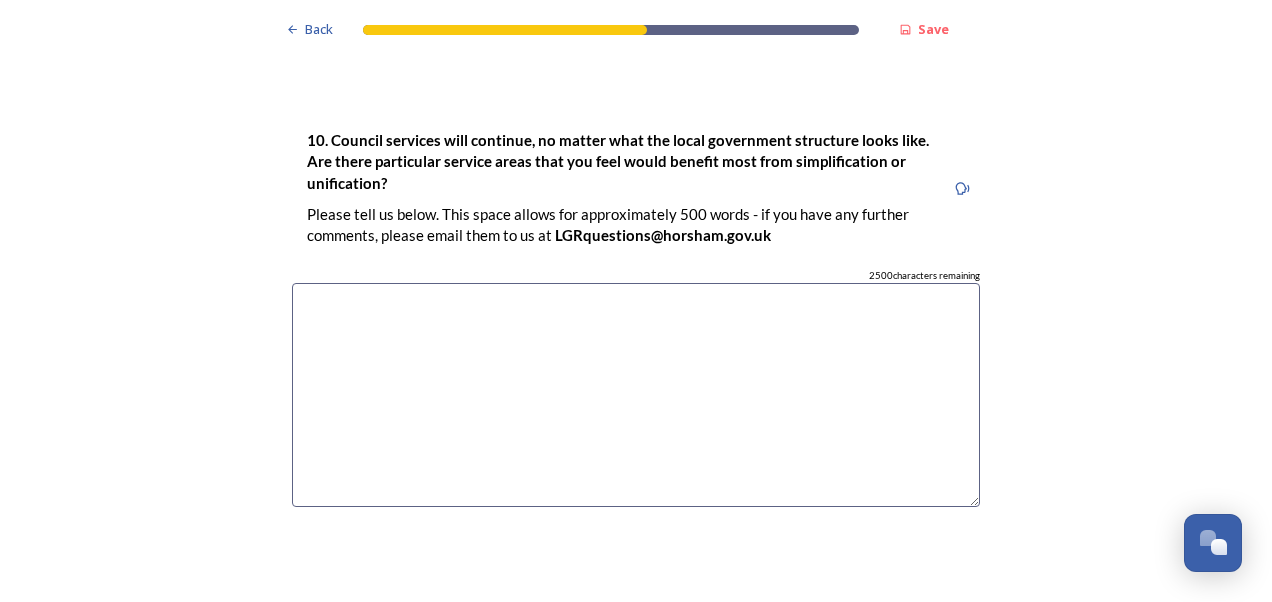 click at bounding box center [636, 395] 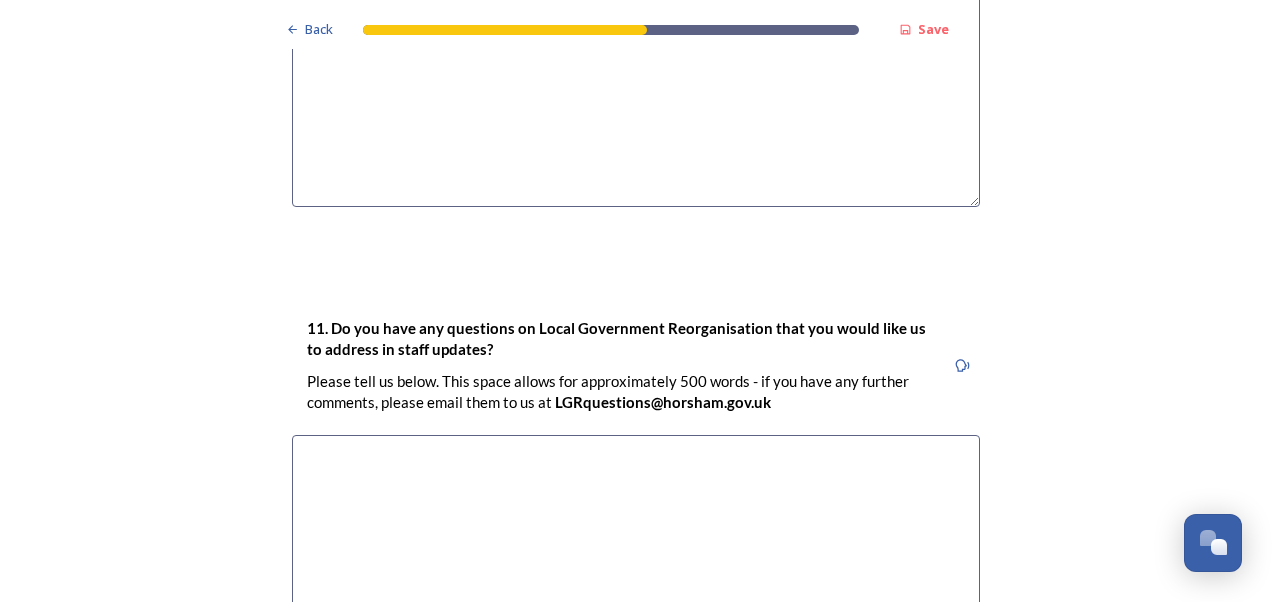 scroll, scrollTop: 6000, scrollLeft: 0, axis: vertical 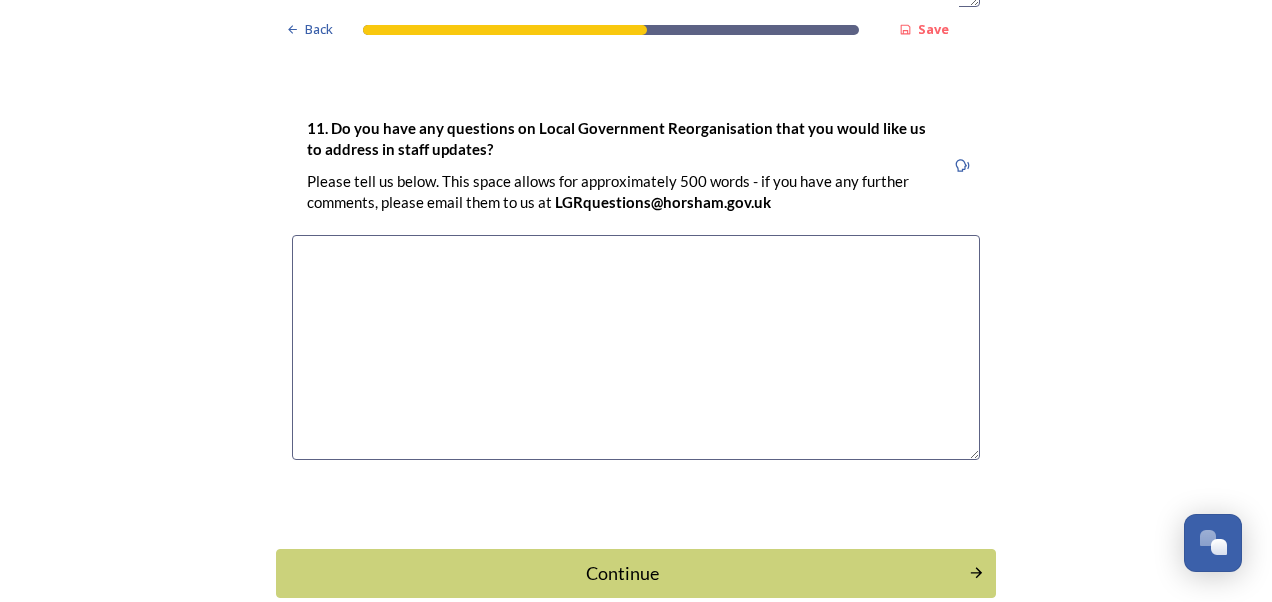 type on "I don't have any strong views as don't feel I have enough knowledge" 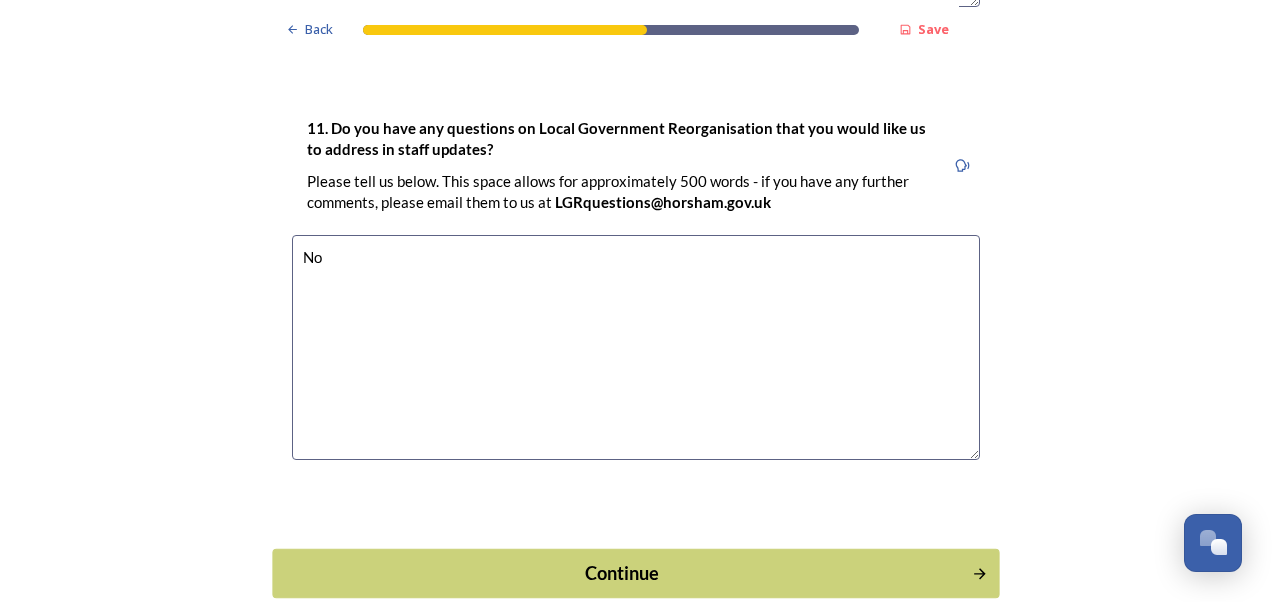 type on "No" 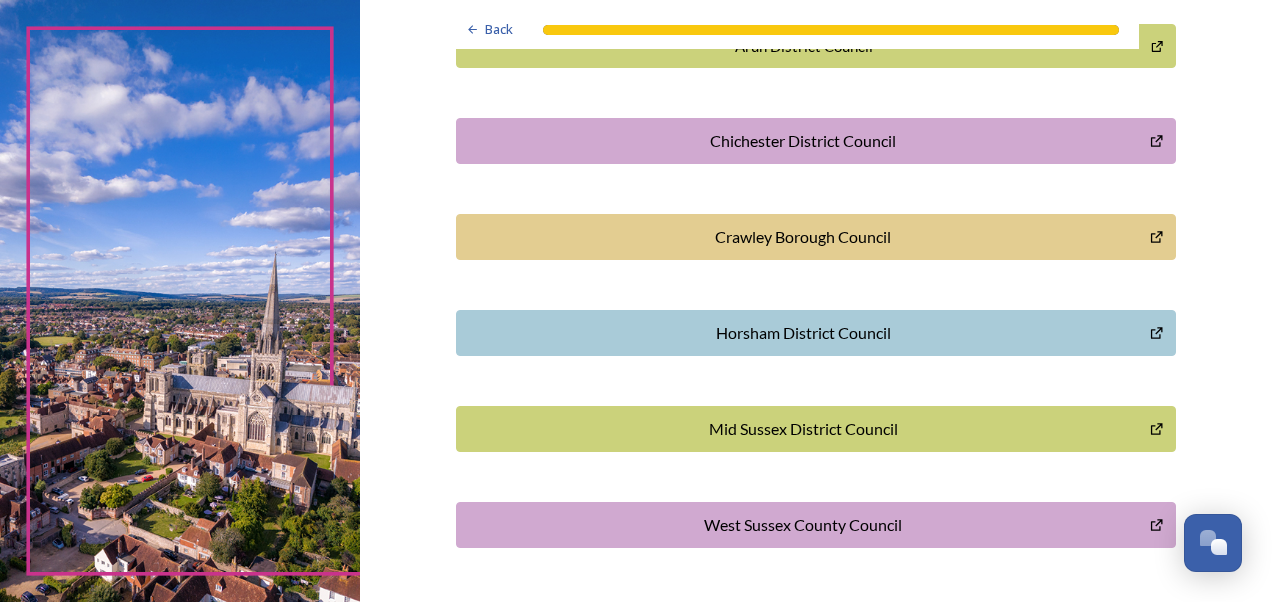 scroll, scrollTop: 682, scrollLeft: 0, axis: vertical 